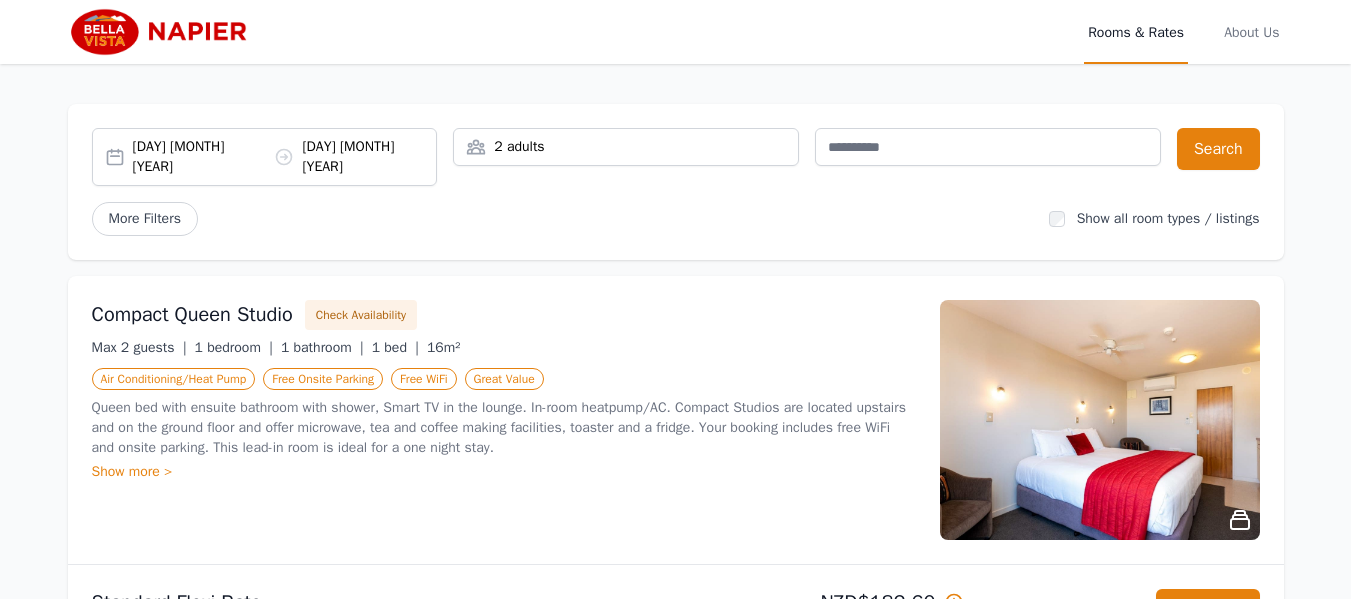scroll, scrollTop: 0, scrollLeft: 0, axis: both 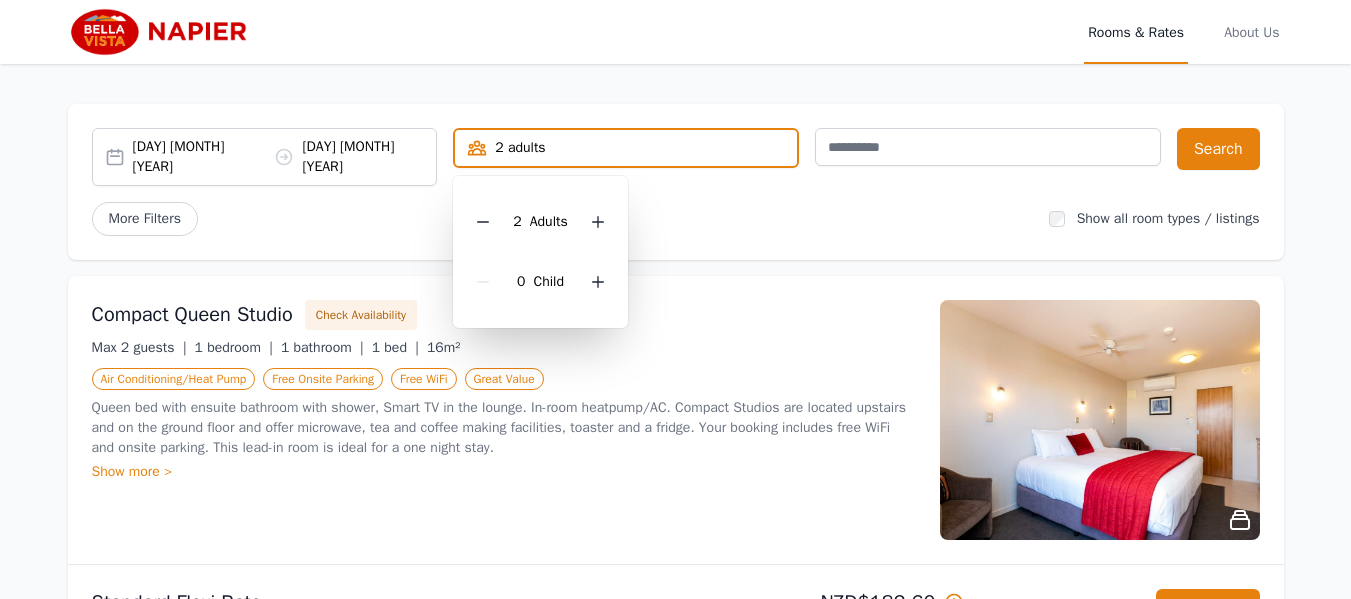 click on "More Filters" at bounding box center (562, 219) 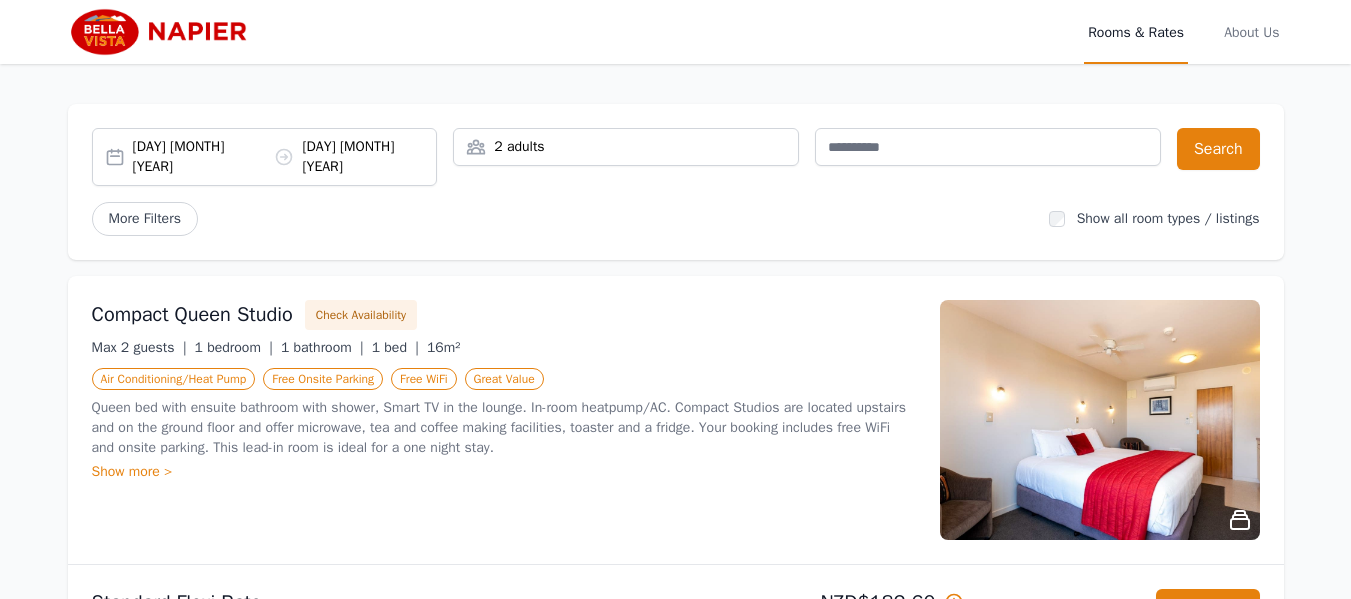click on "2 adults" at bounding box center (626, 147) 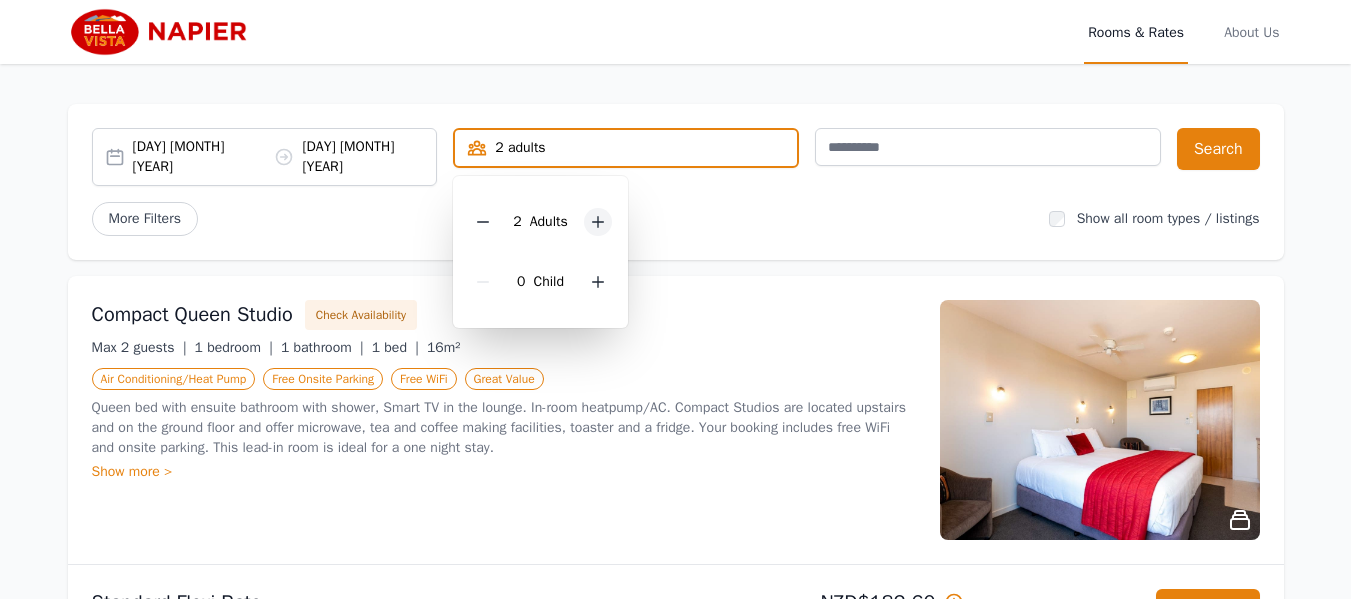 click 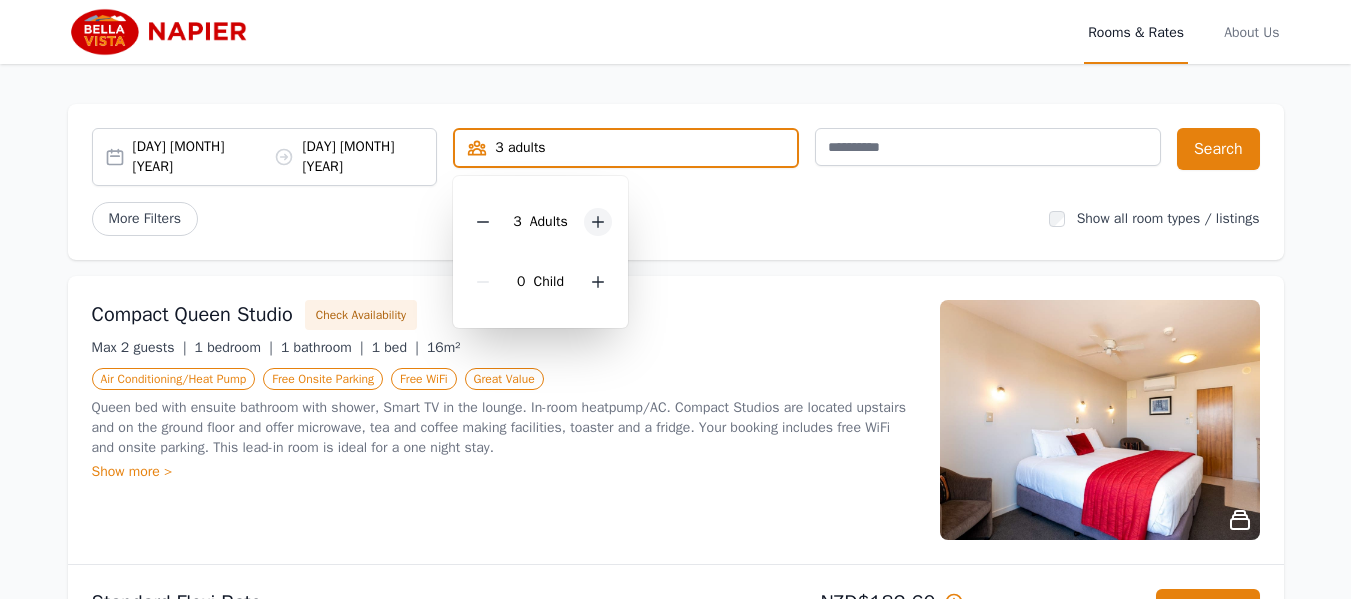 click 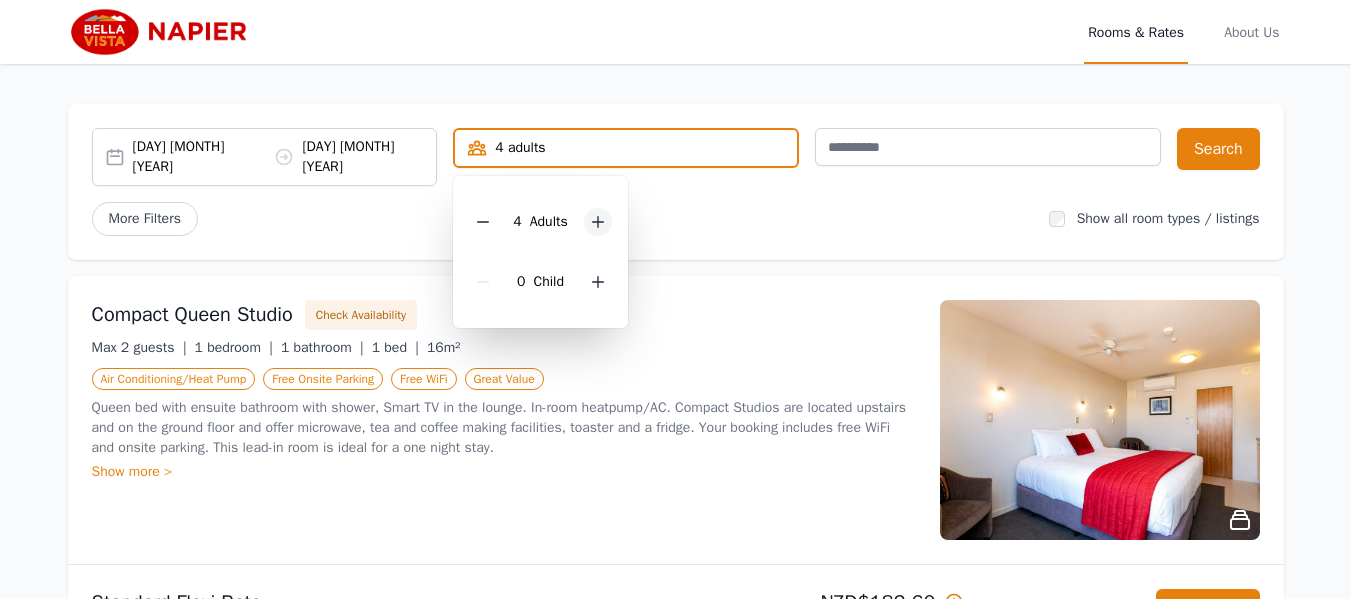 click 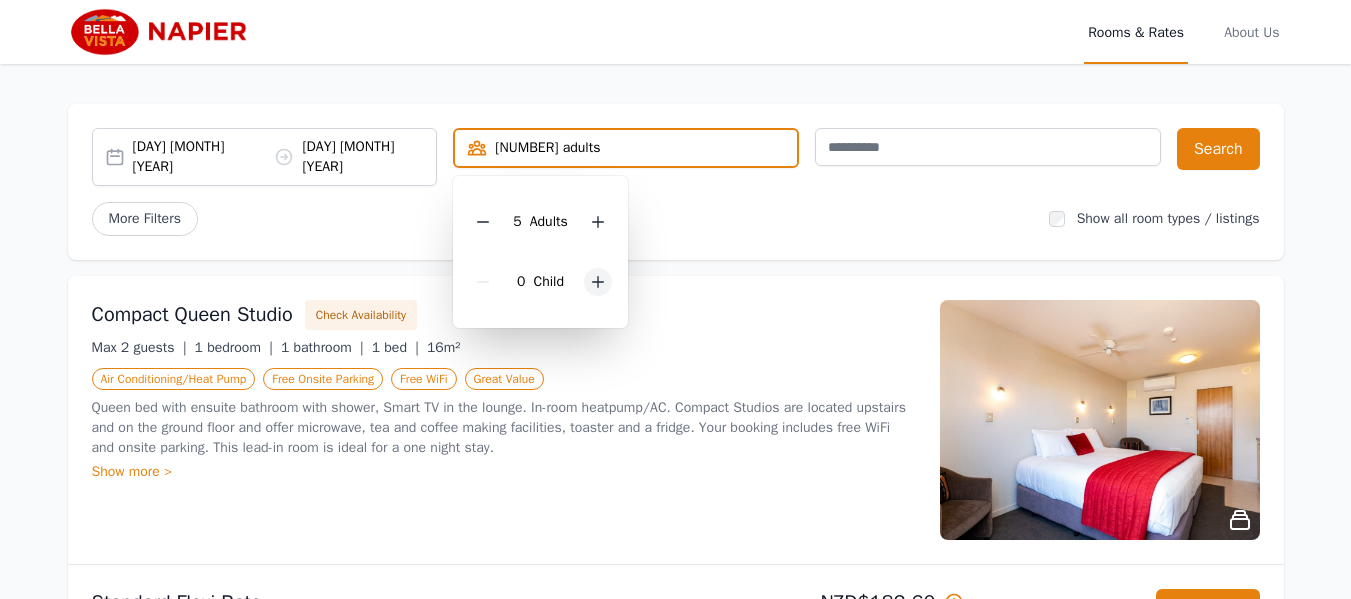 click 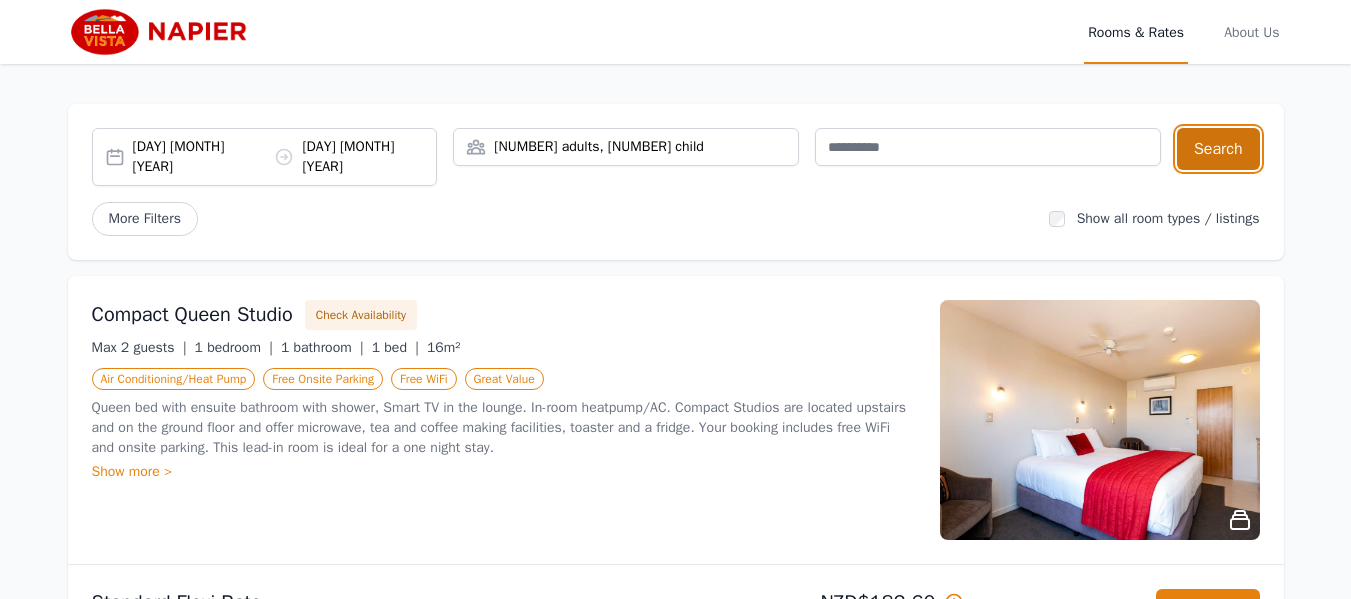 click on "Search" at bounding box center (1218, 149) 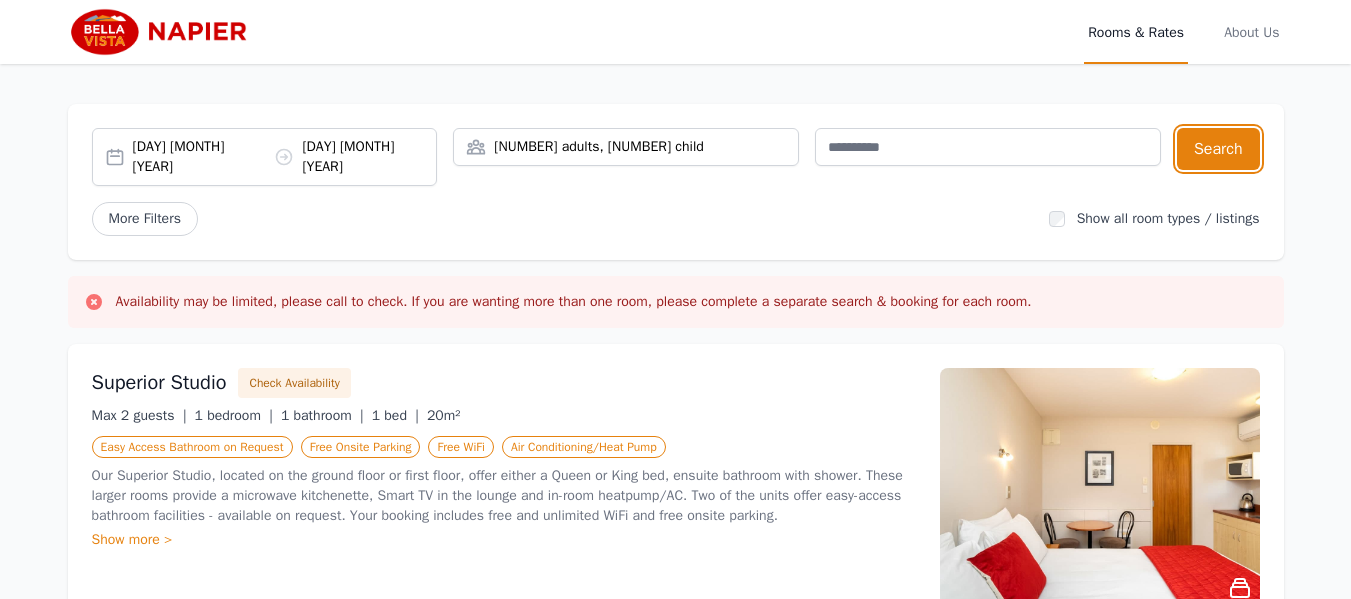 click on "[NUMBER] adults, [NUMBER] child" at bounding box center [626, 147] 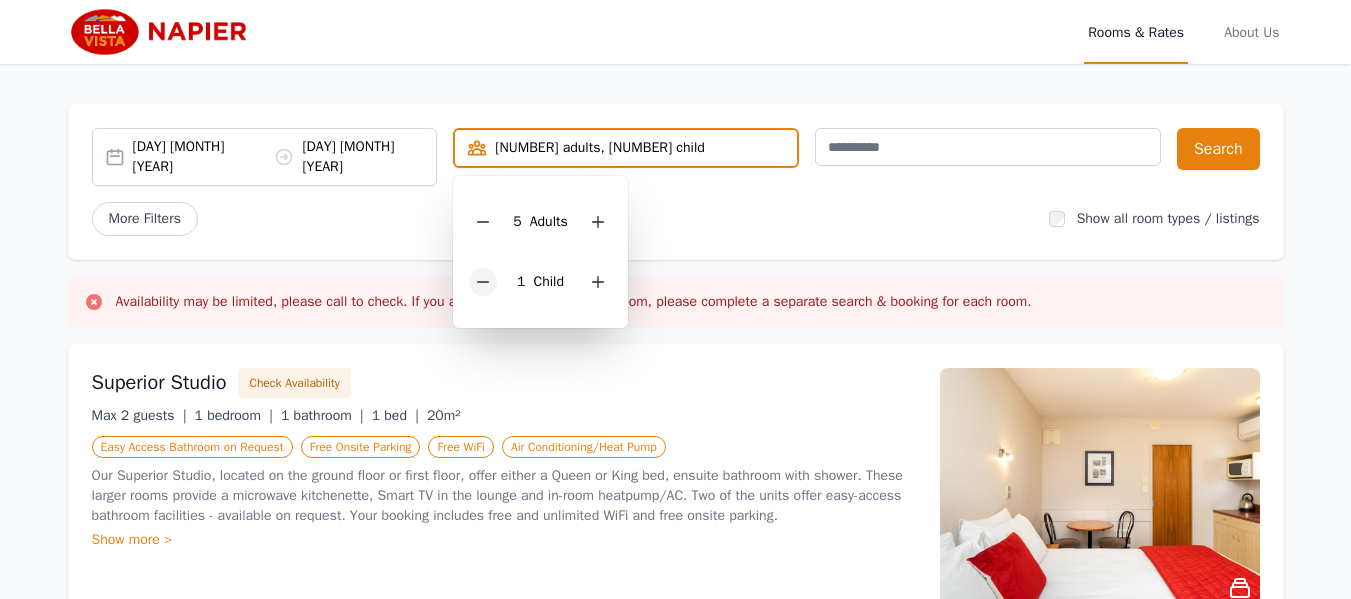 click 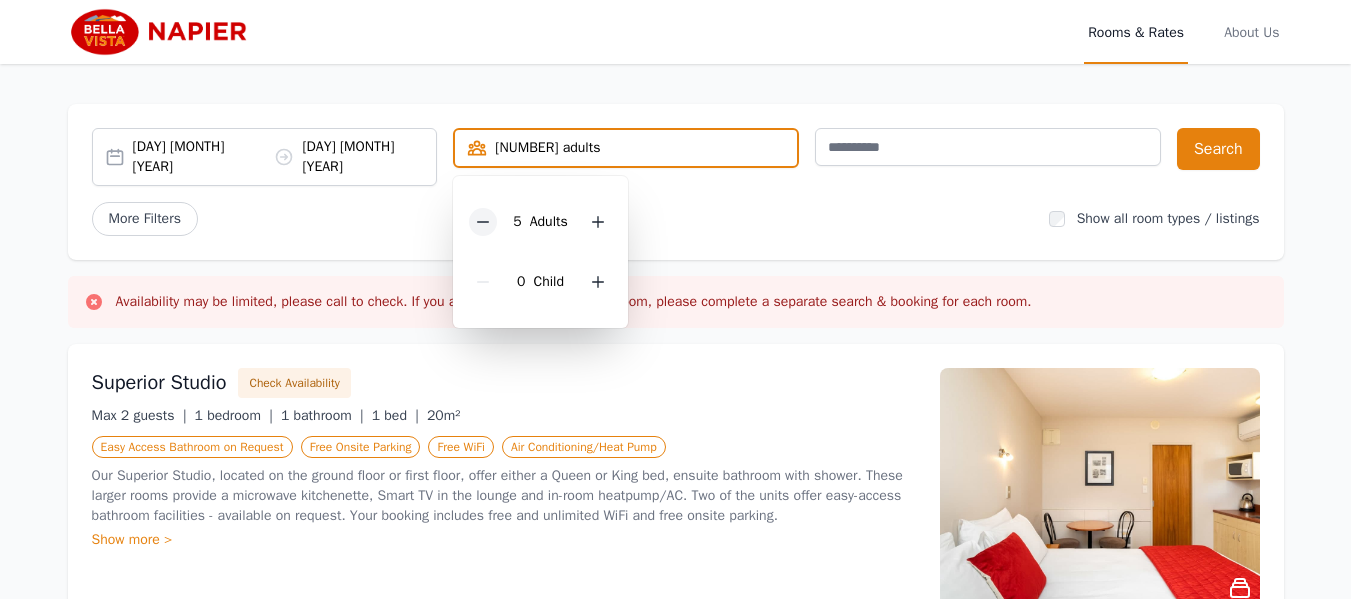 click at bounding box center (483, 222) 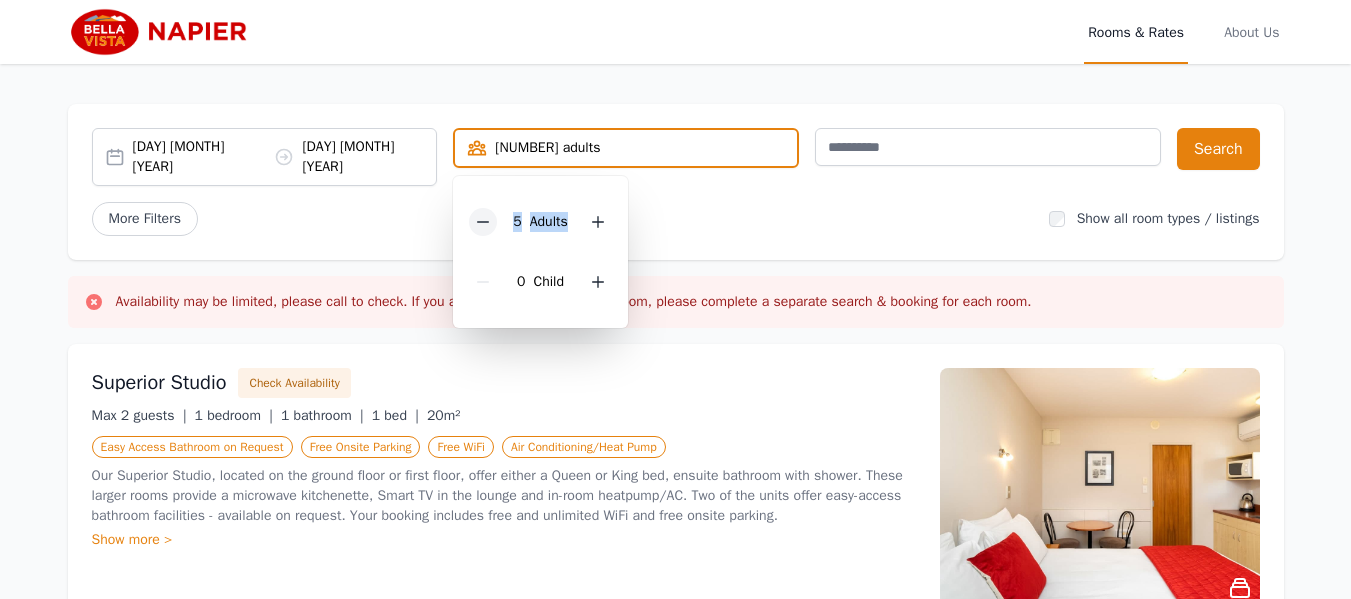 click at bounding box center (483, 222) 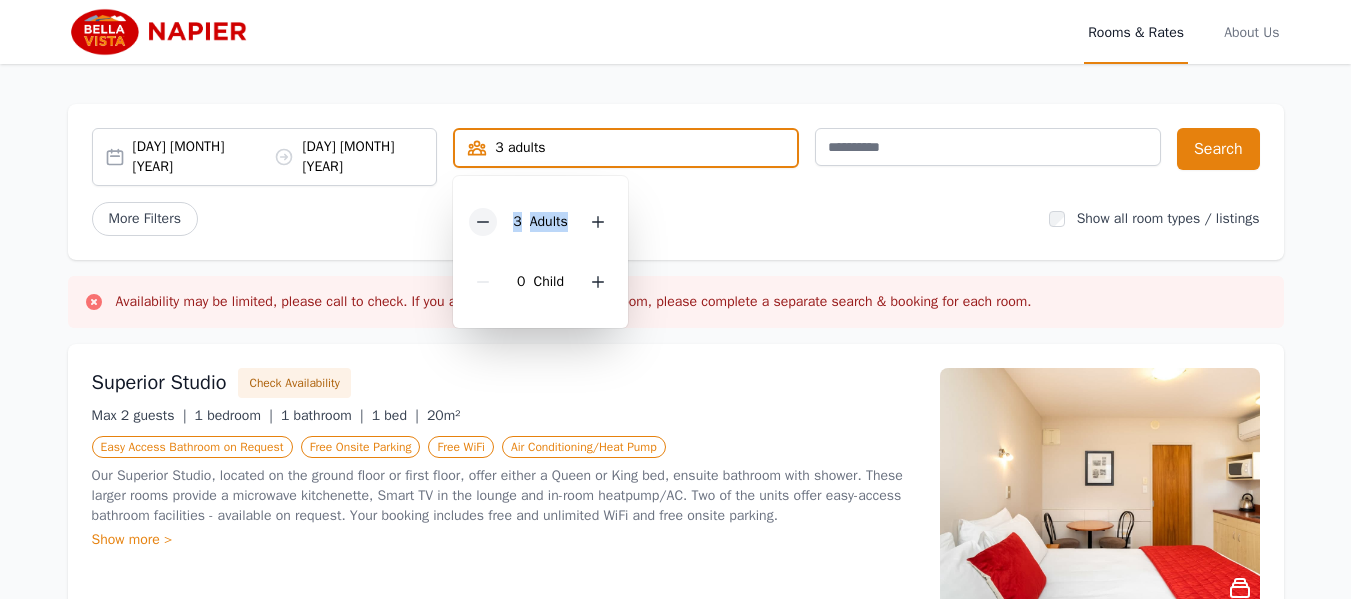 click at bounding box center [483, 222] 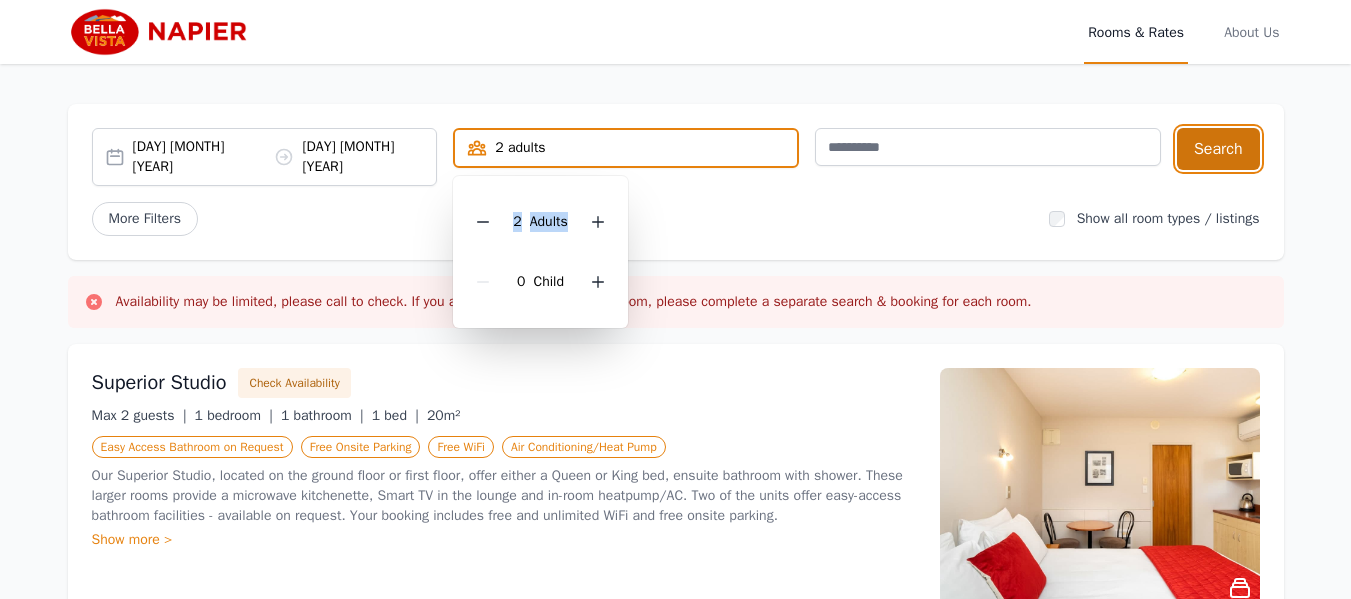 click on "Search" at bounding box center (1218, 149) 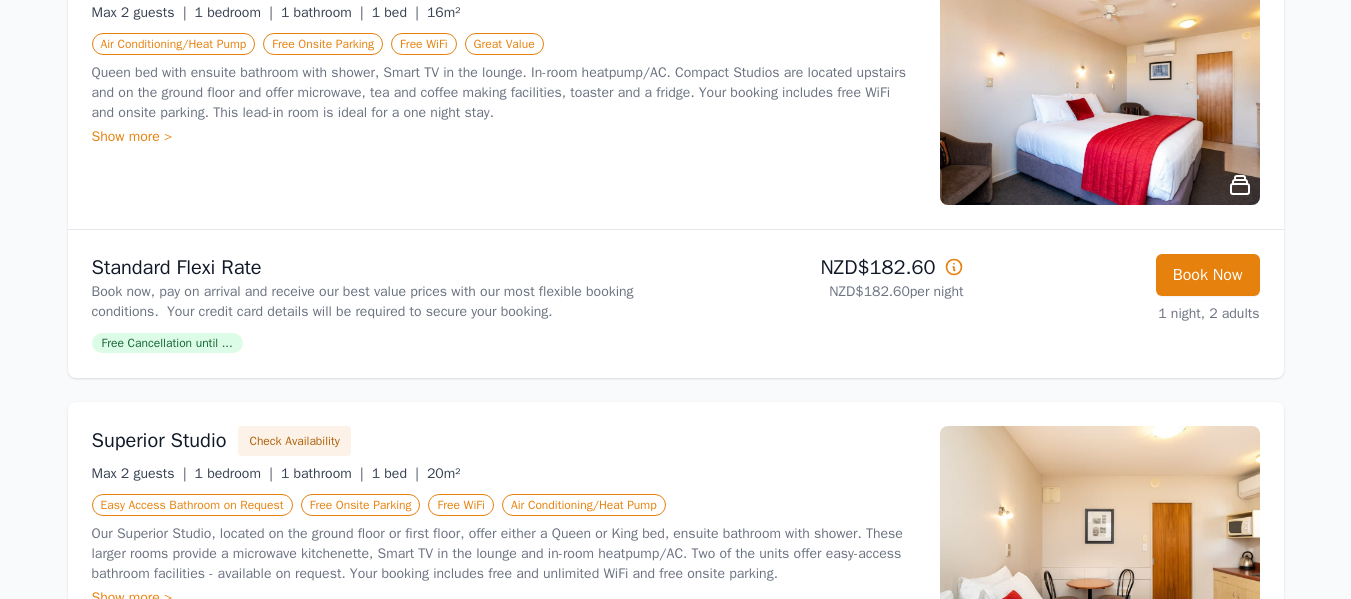 scroll, scrollTop: 300, scrollLeft: 0, axis: vertical 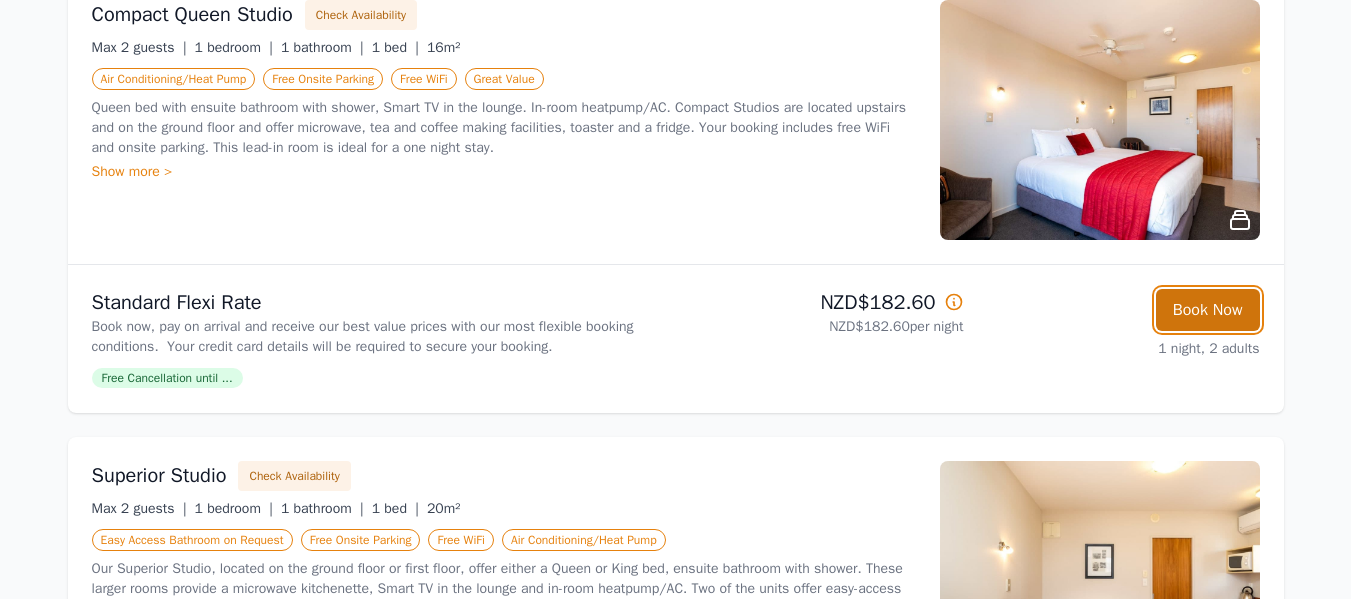 click on "Book Now" at bounding box center (1208, 310) 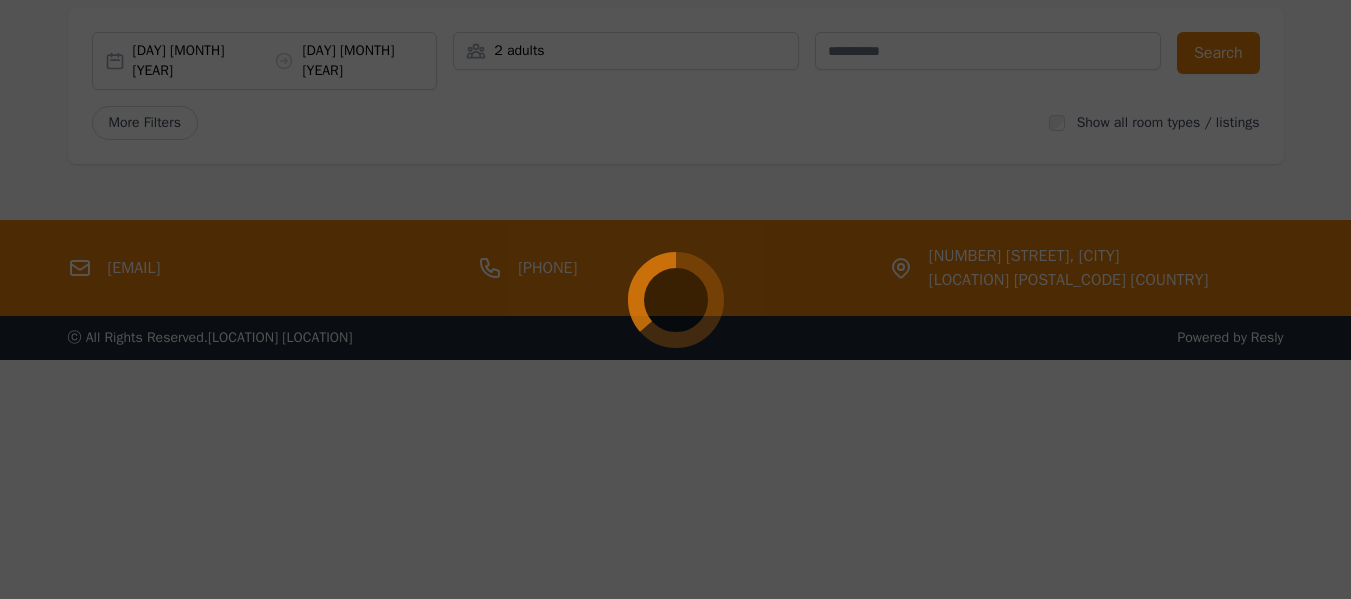 scroll, scrollTop: 96, scrollLeft: 0, axis: vertical 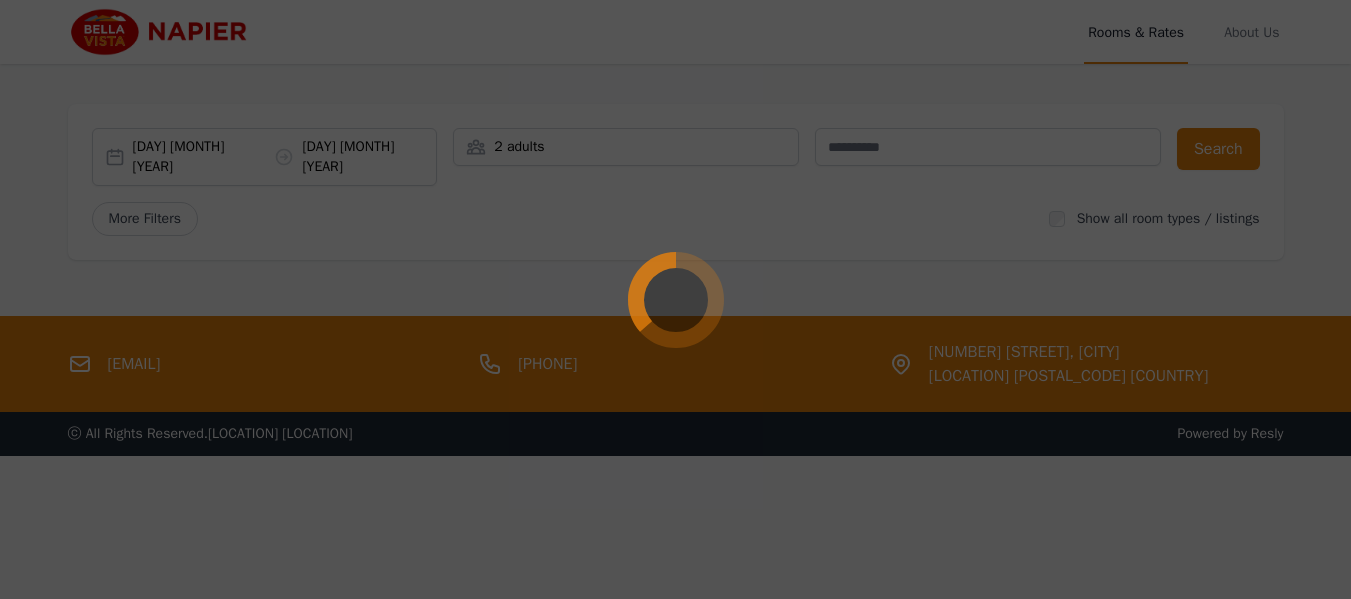 select on "**" 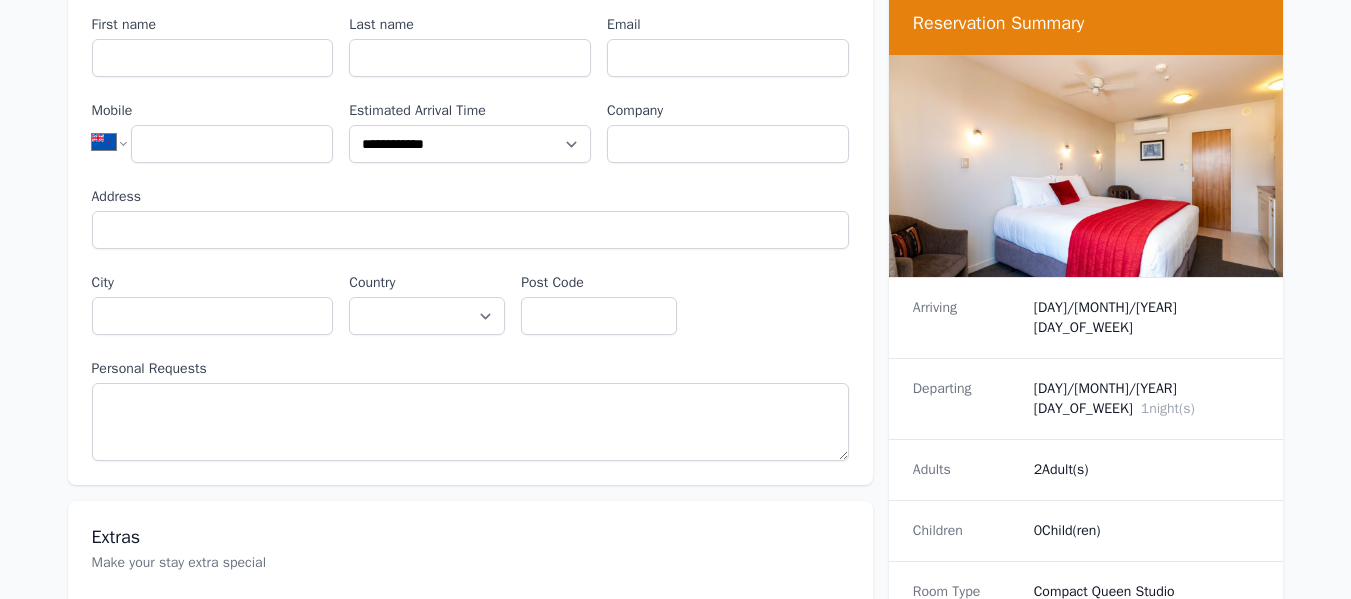 scroll, scrollTop: 100, scrollLeft: 0, axis: vertical 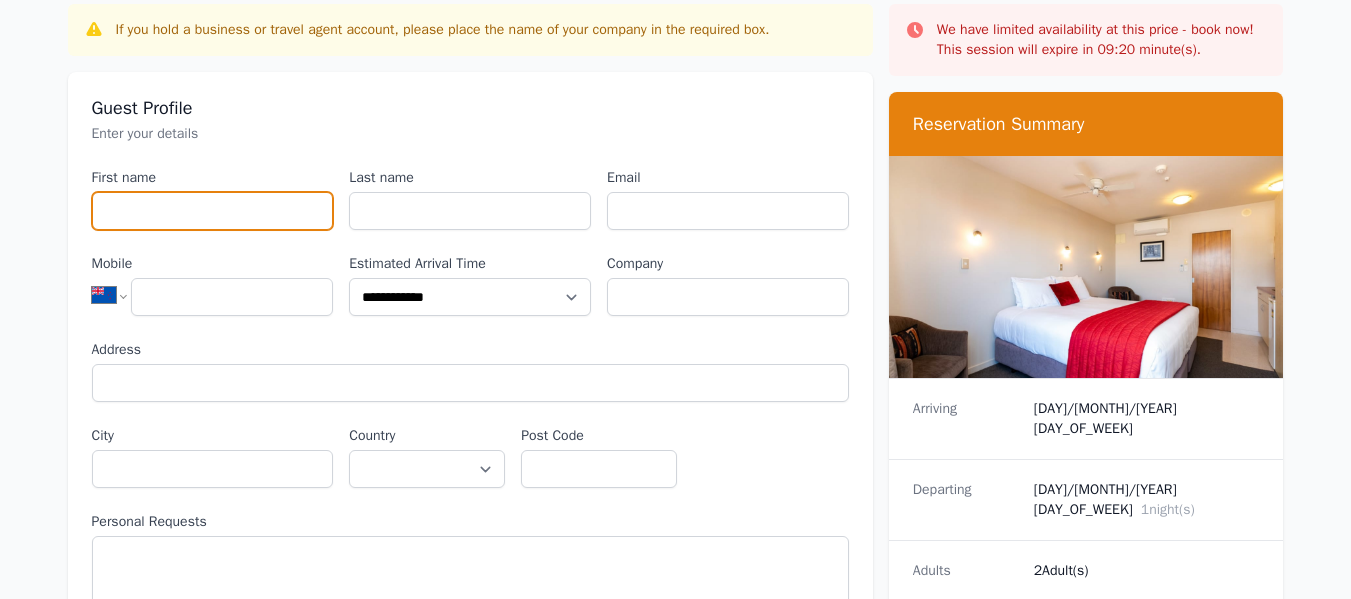 click on "First name" at bounding box center [213, 211] 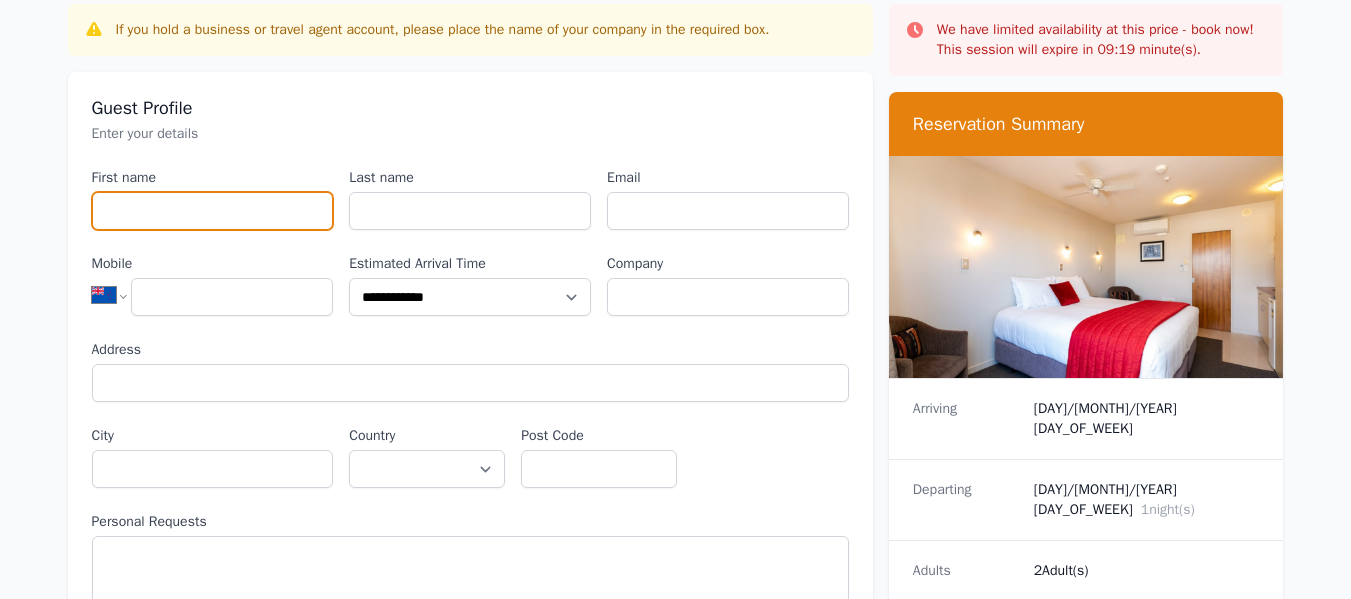 click on "First name" at bounding box center [213, 211] 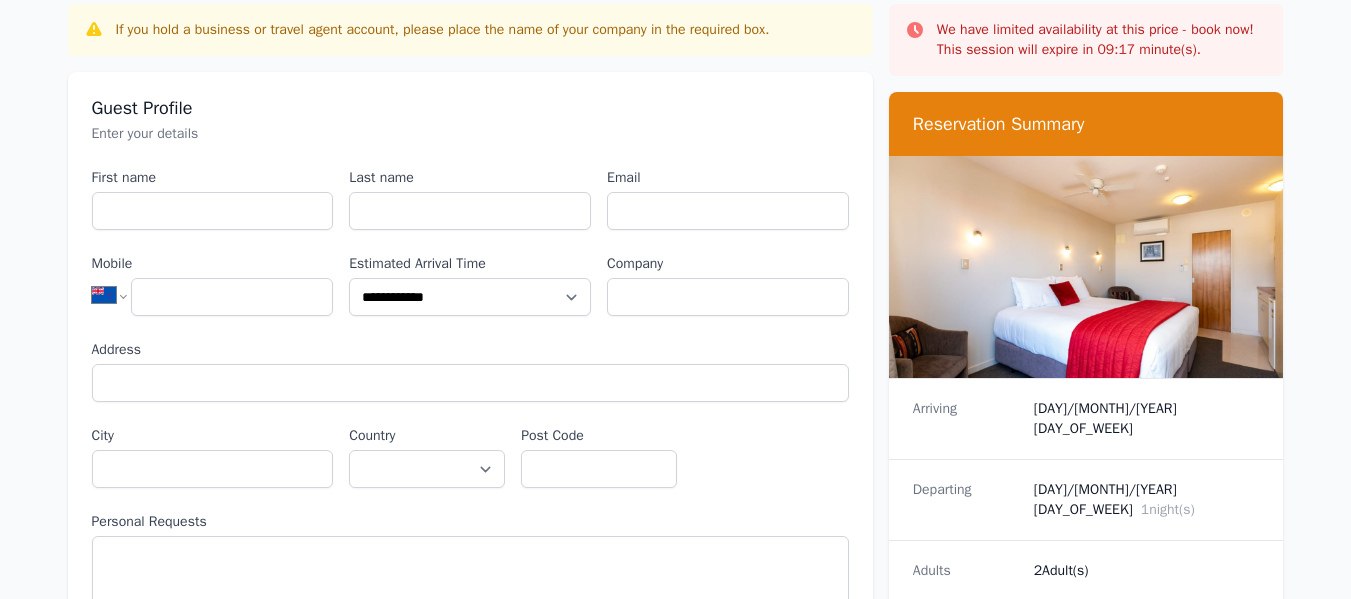 drag, startPoint x: 108, startPoint y: 209, endPoint x: 404, endPoint y: 112, distance: 311.48837 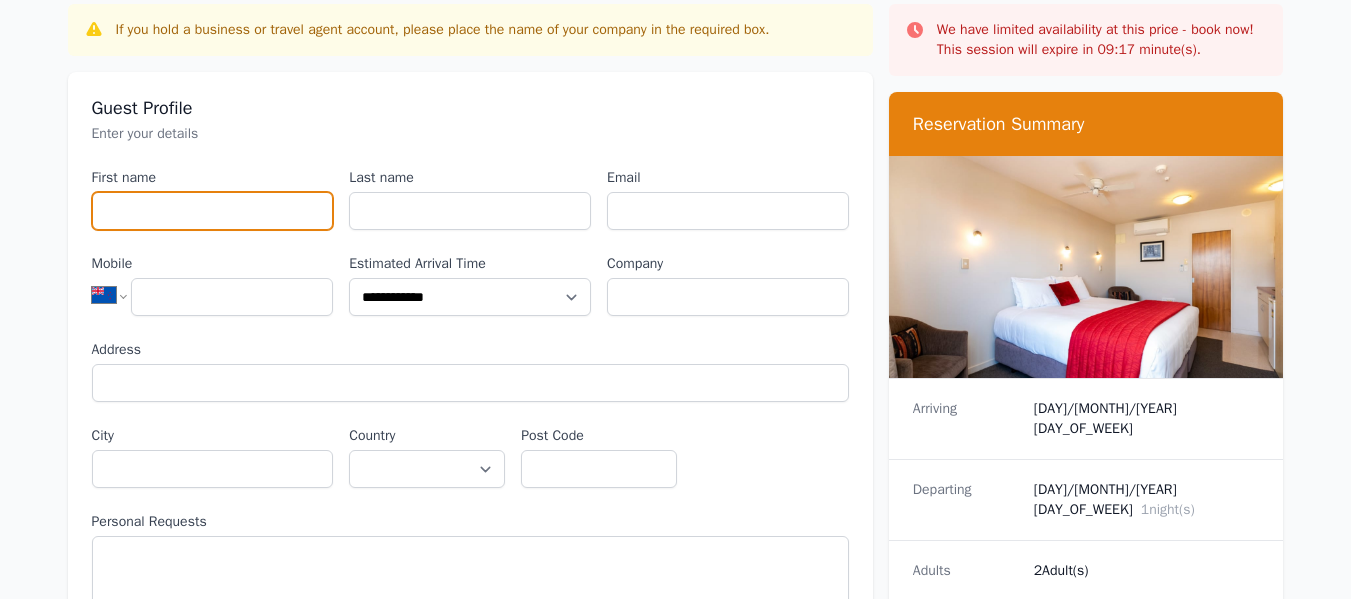 click on "First name" at bounding box center [213, 211] 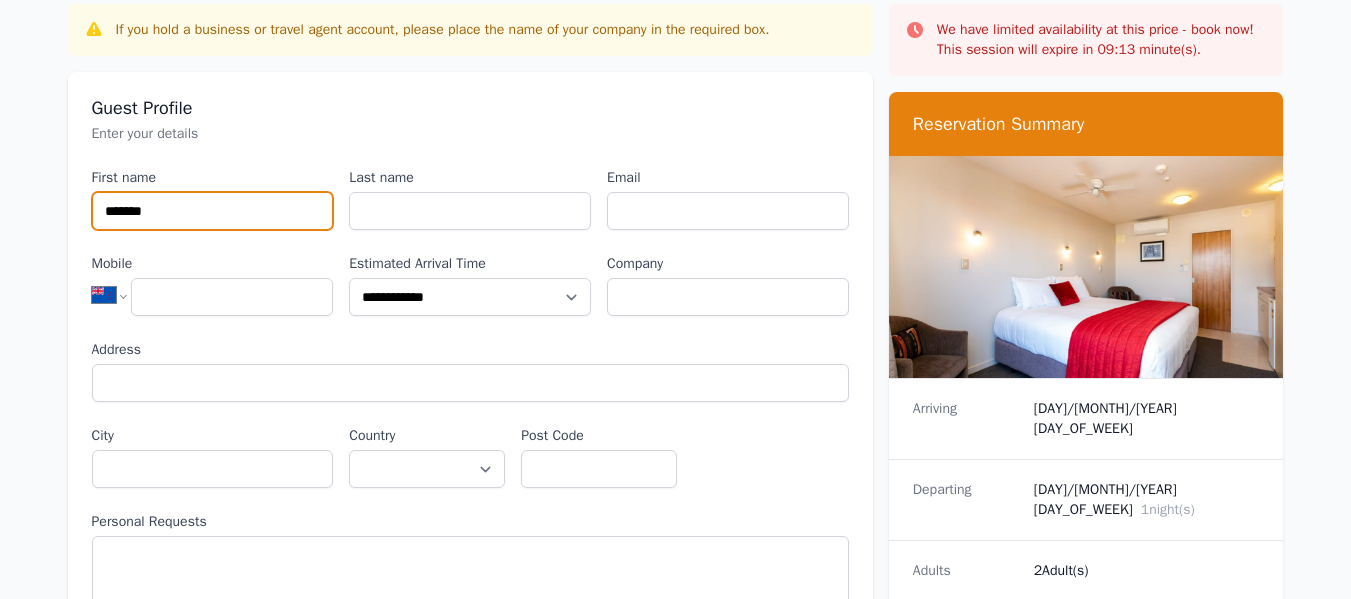 type on "*******" 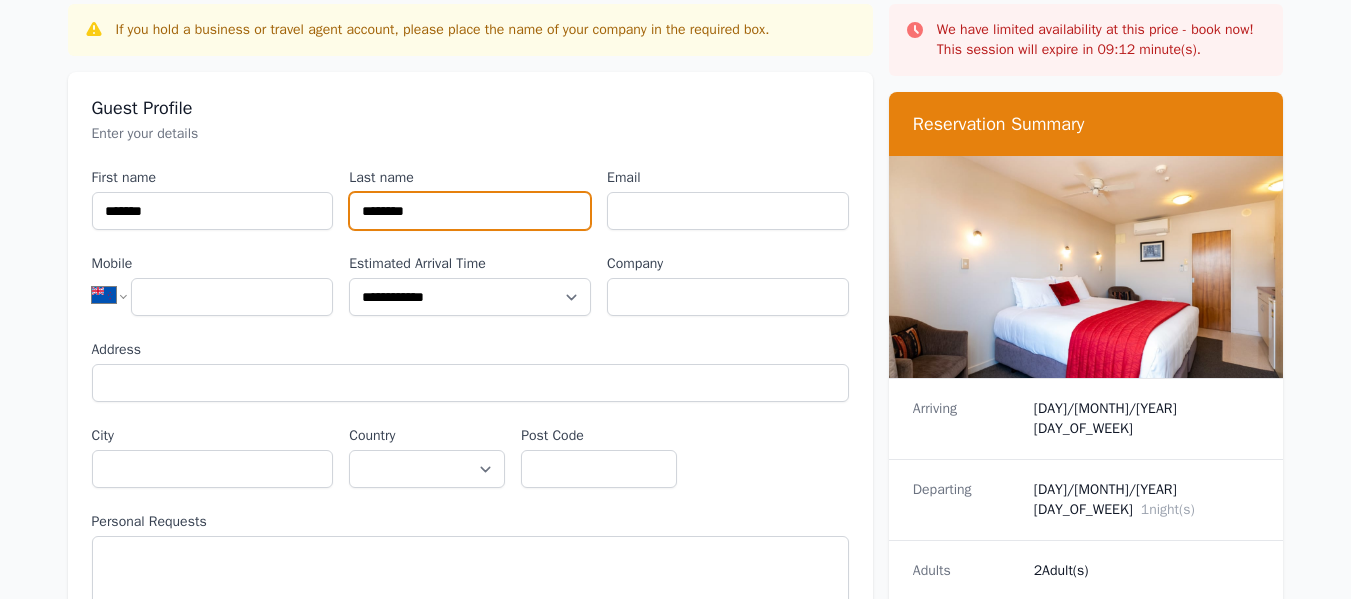 type on "********" 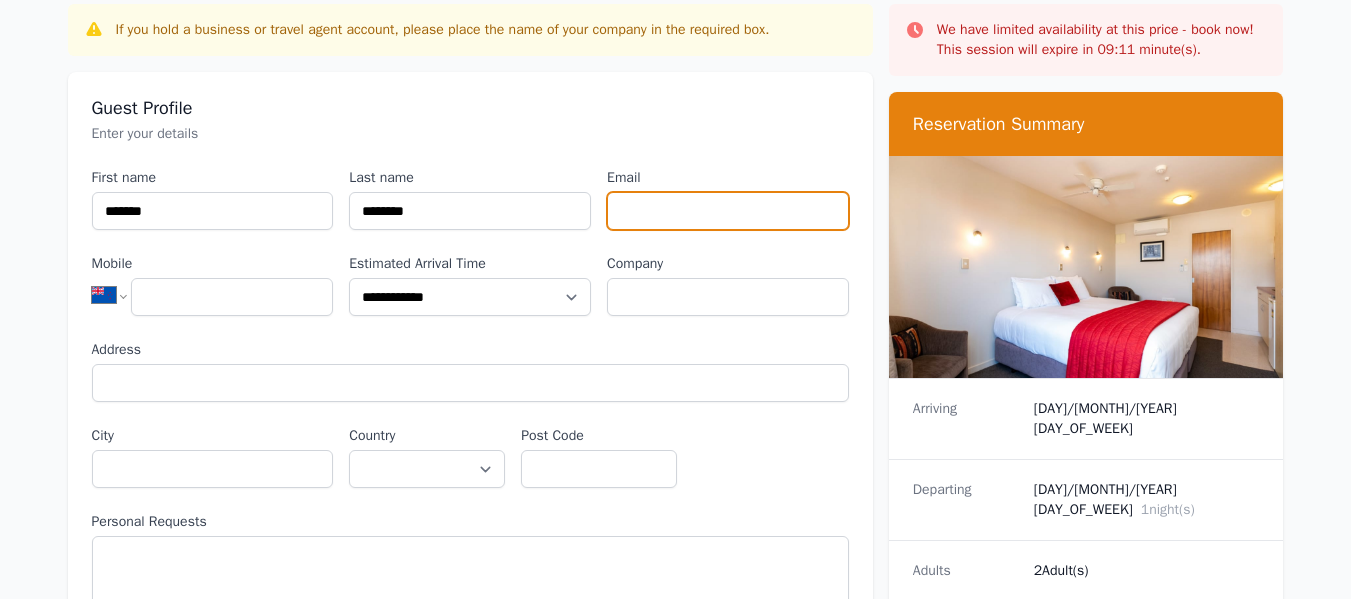 type on "*" 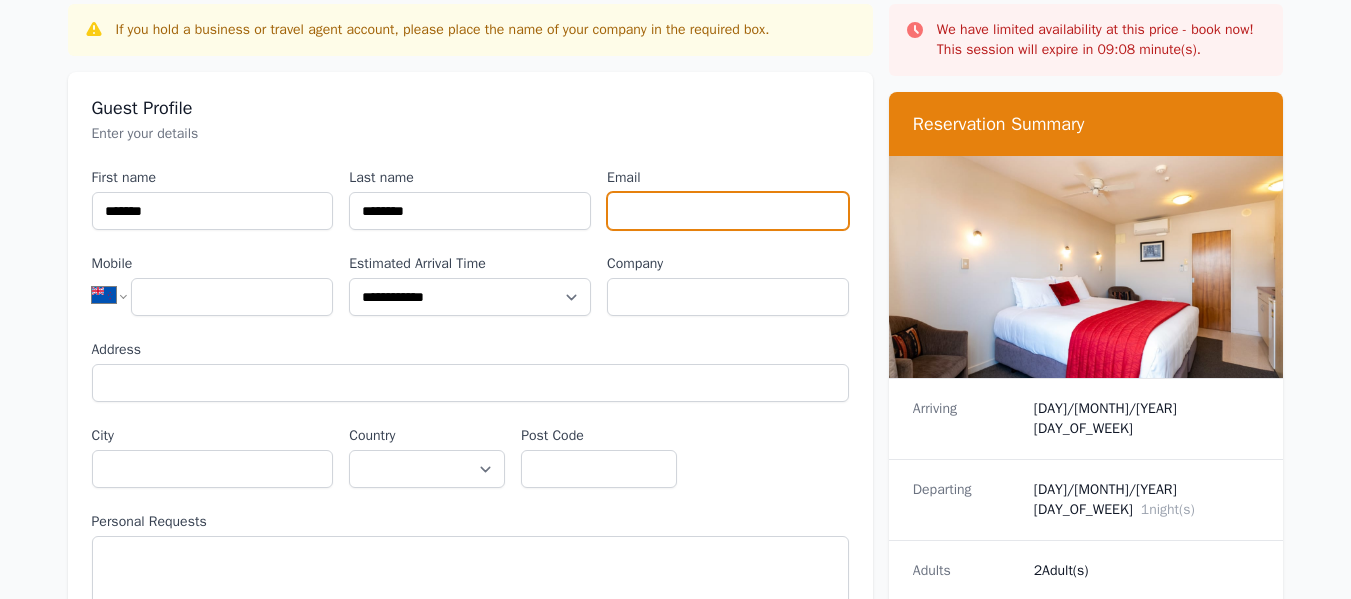 type on "*" 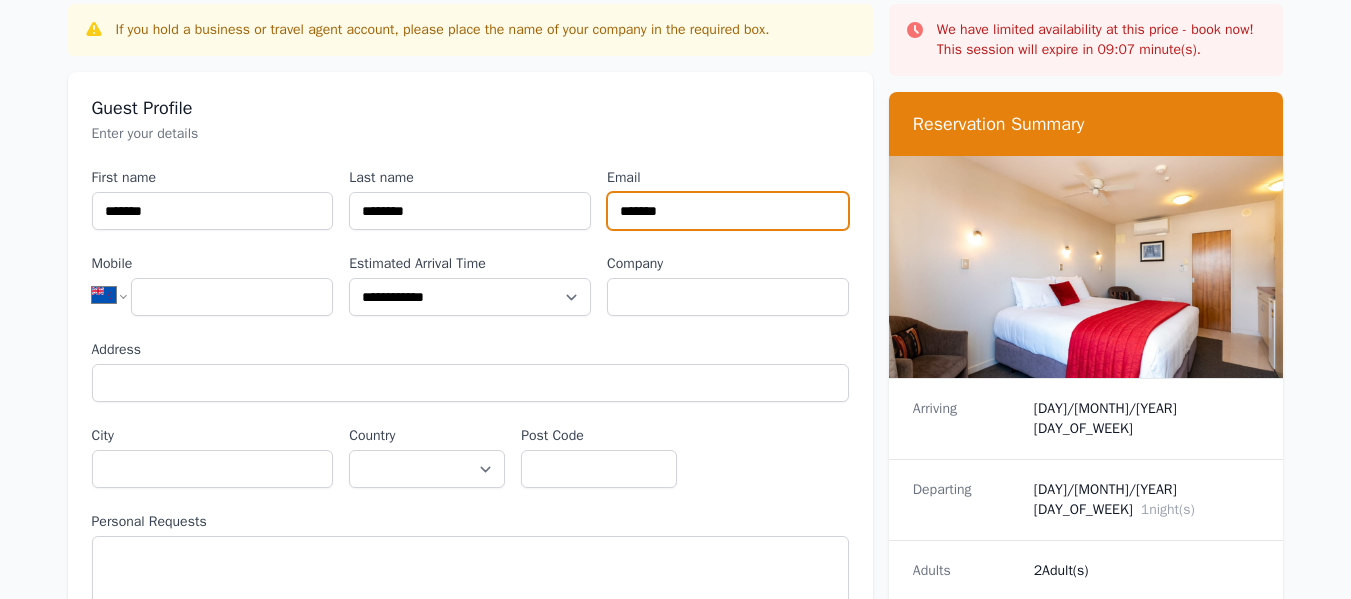 type on "**********" 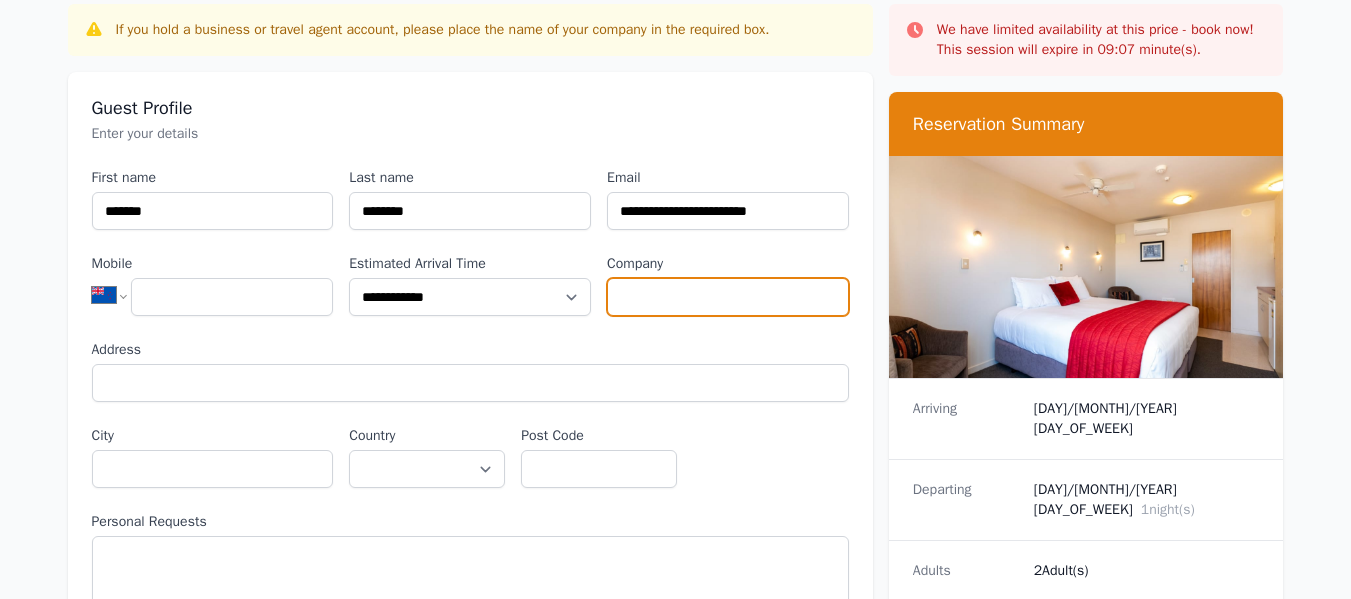 type on "**********" 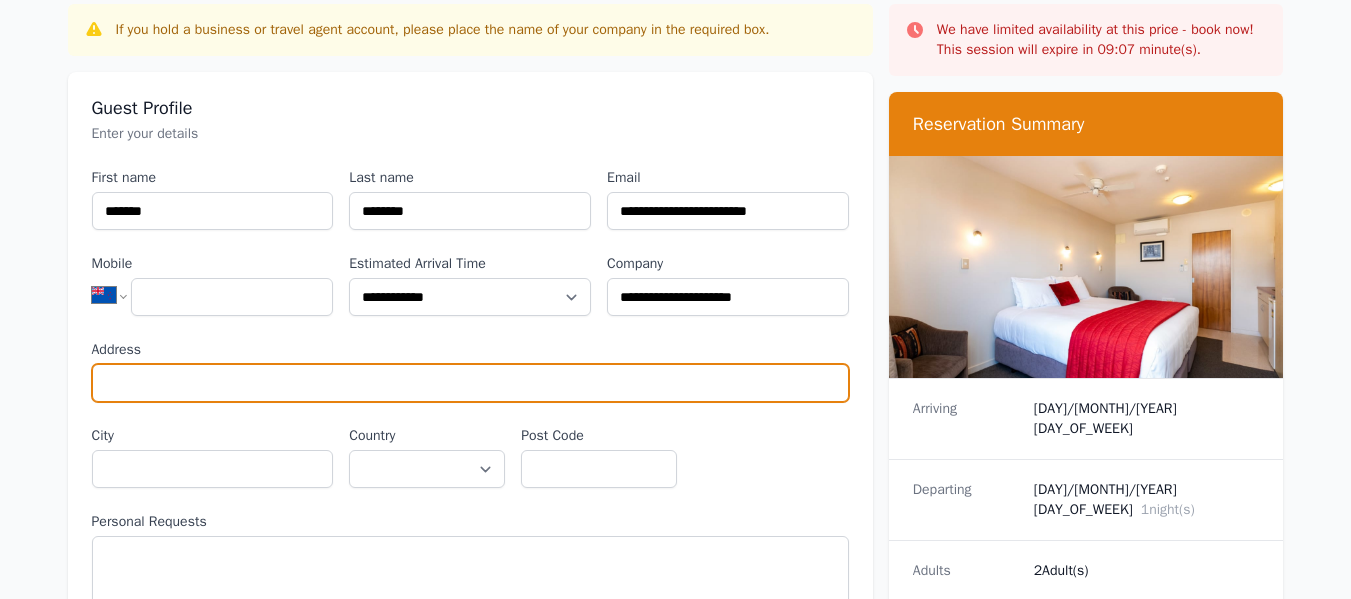 type on "**********" 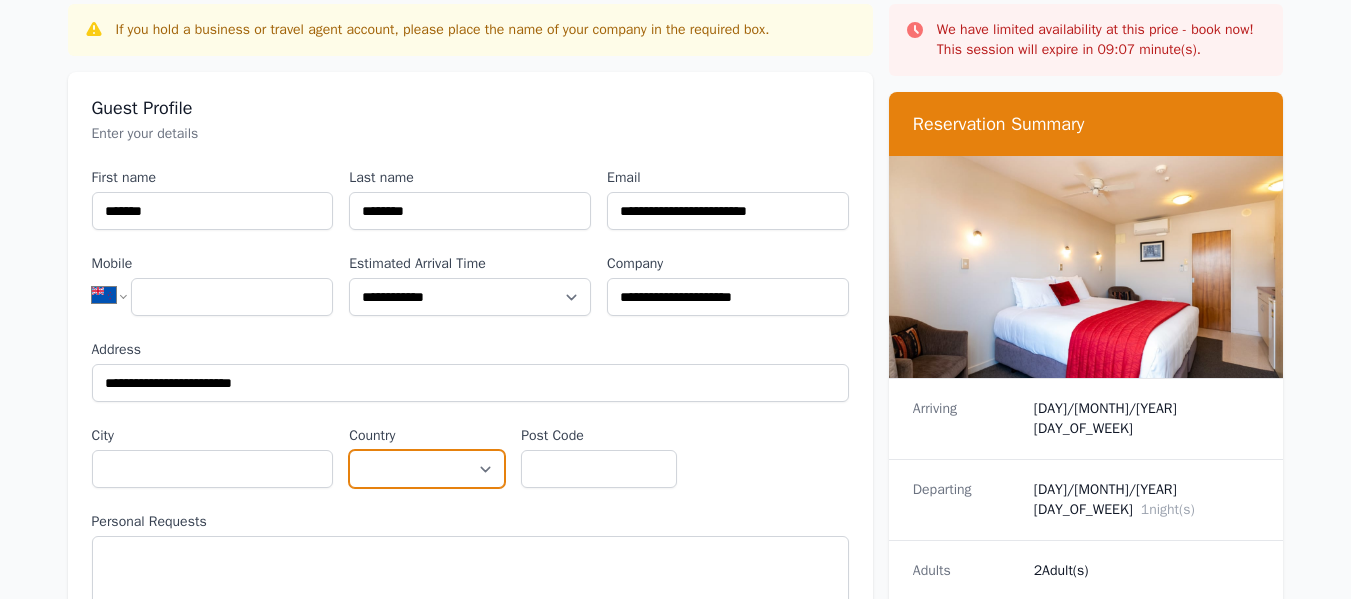 select on "**********" 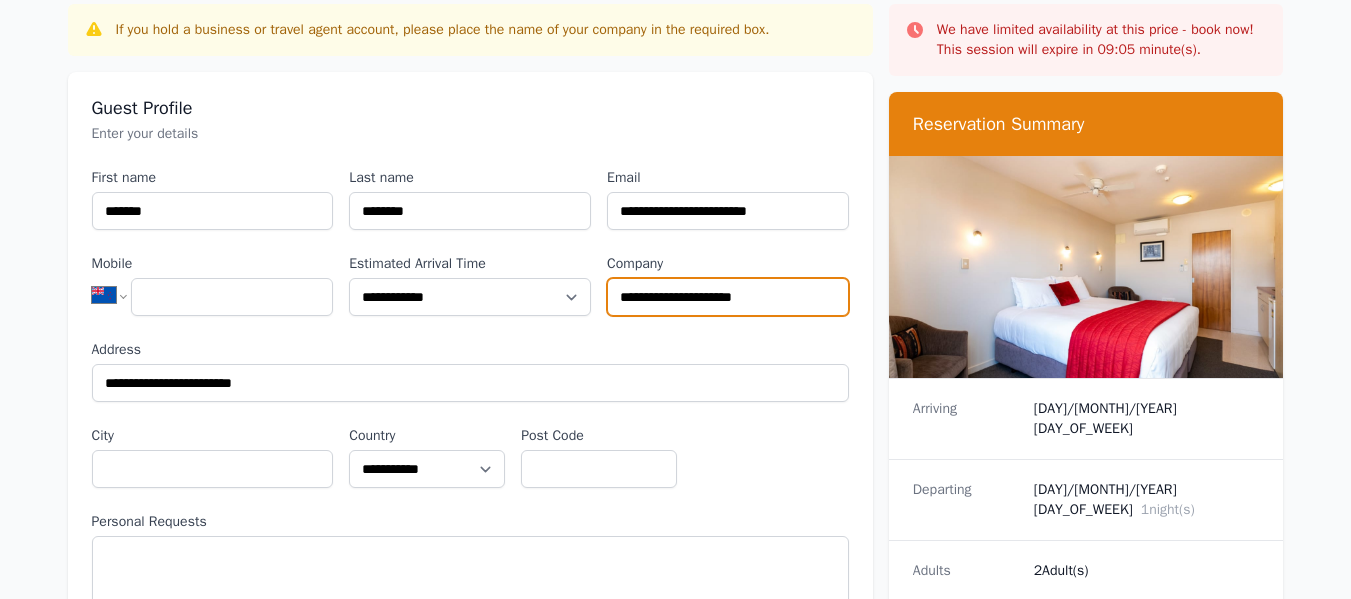 drag, startPoint x: 782, startPoint y: 301, endPoint x: 674, endPoint y: 296, distance: 108.11568 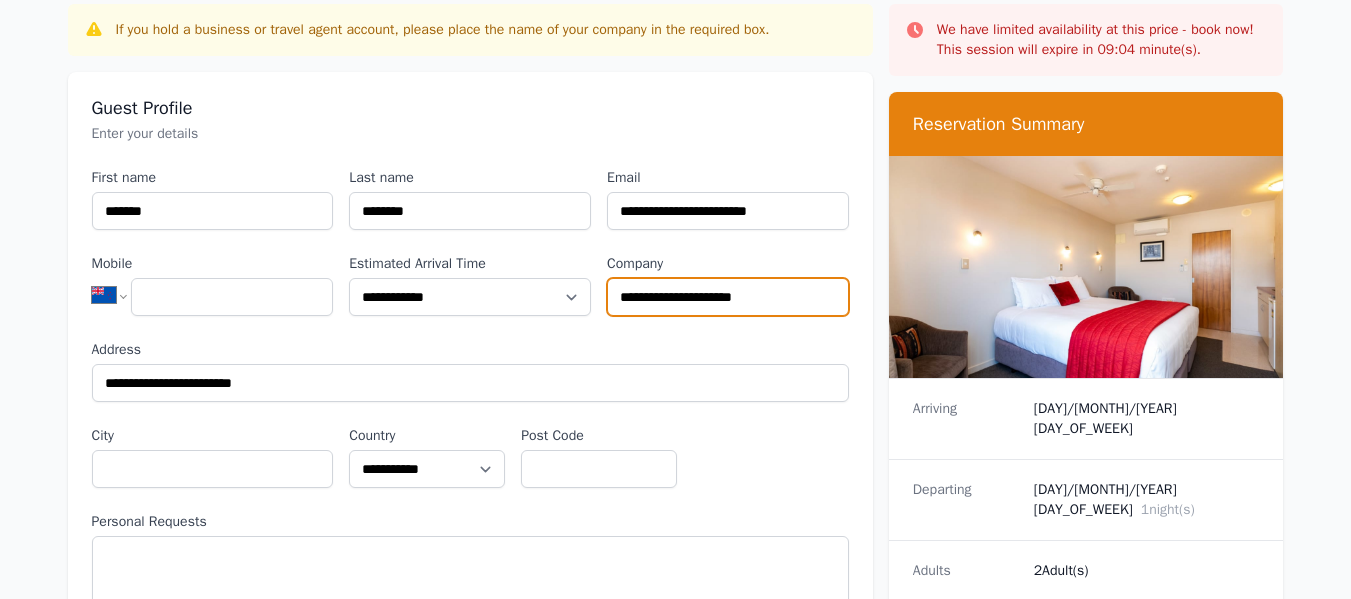 type on "********" 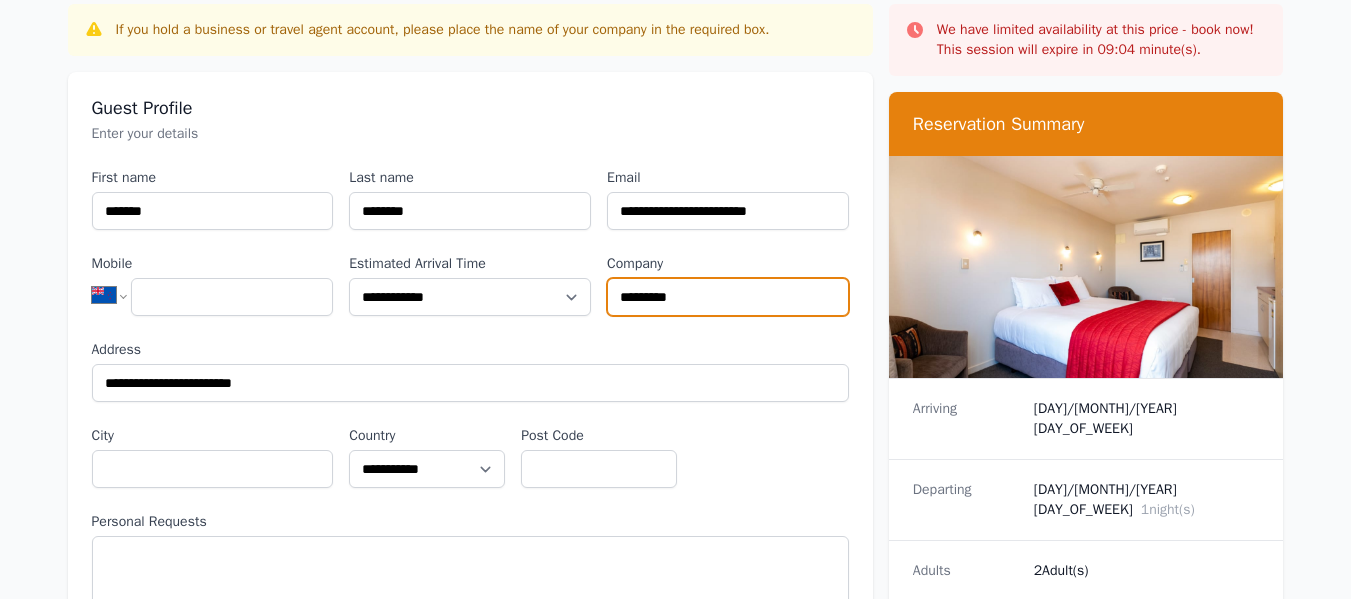 drag, startPoint x: 674, startPoint y: 296, endPoint x: 587, endPoint y: 292, distance: 87.0919 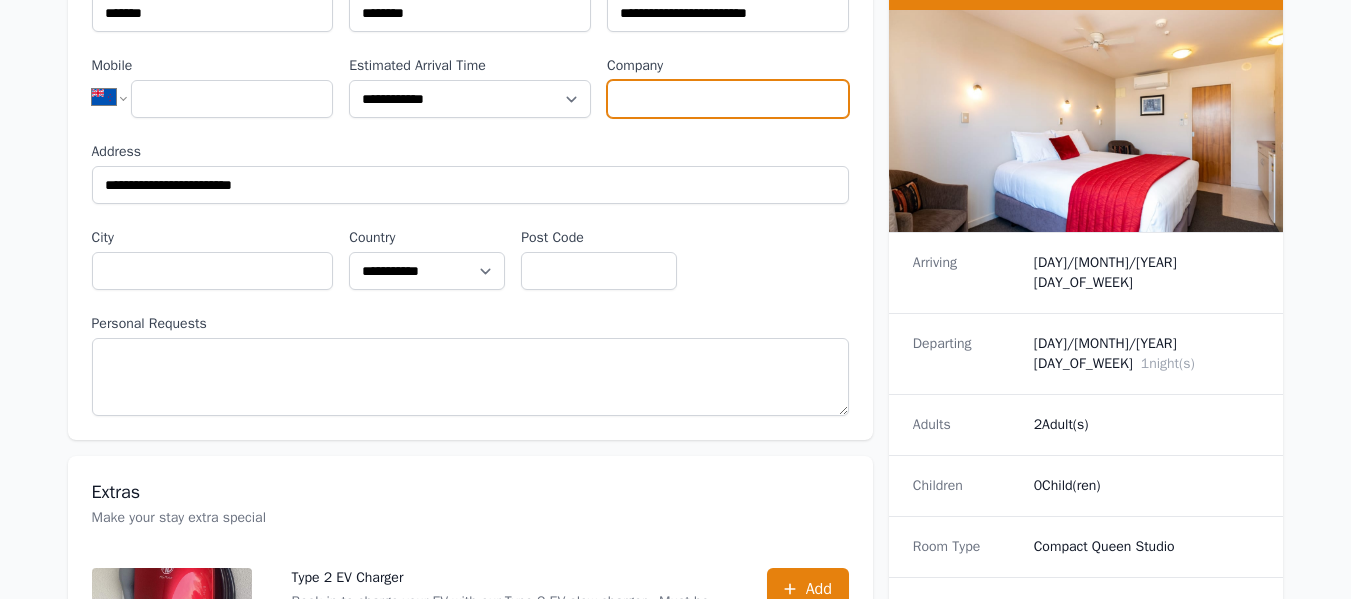 scroll, scrollTop: 300, scrollLeft: 0, axis: vertical 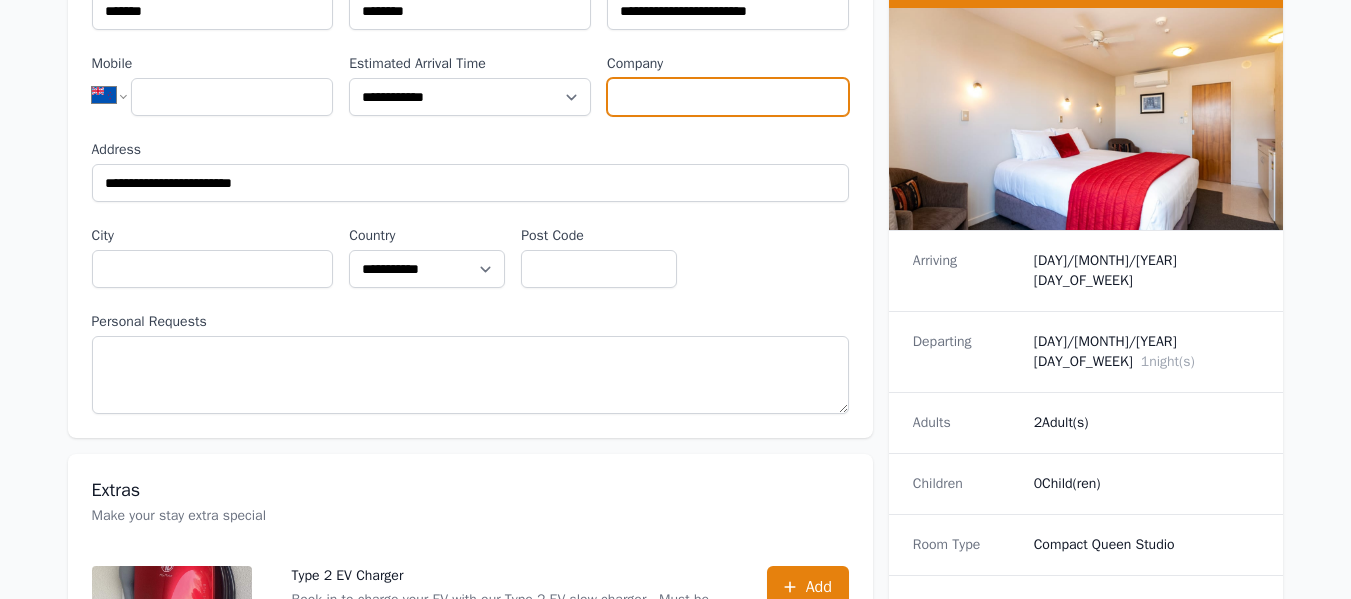 type 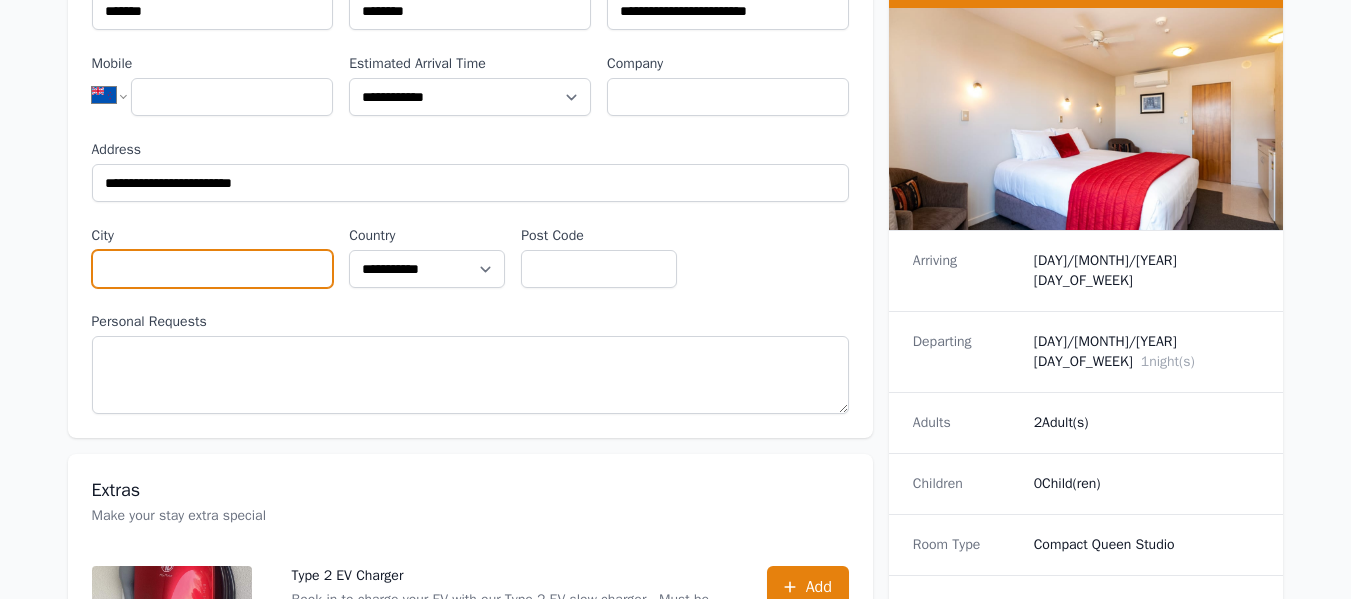 click on "City" at bounding box center (213, 269) 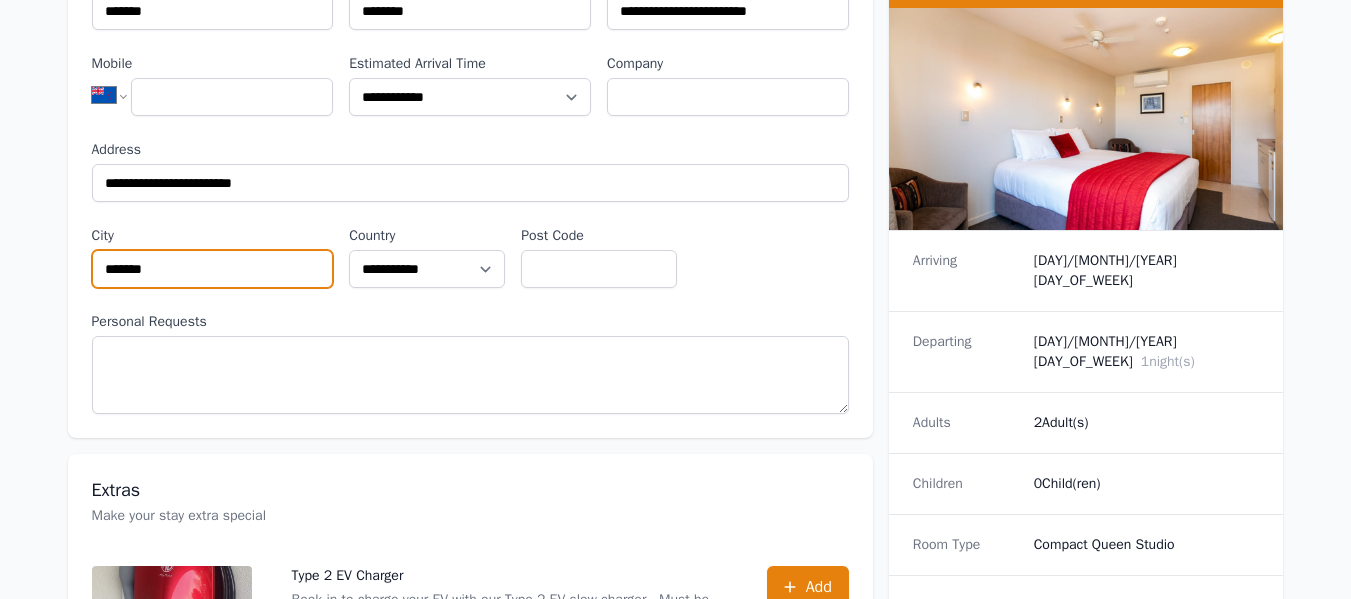 type on "******" 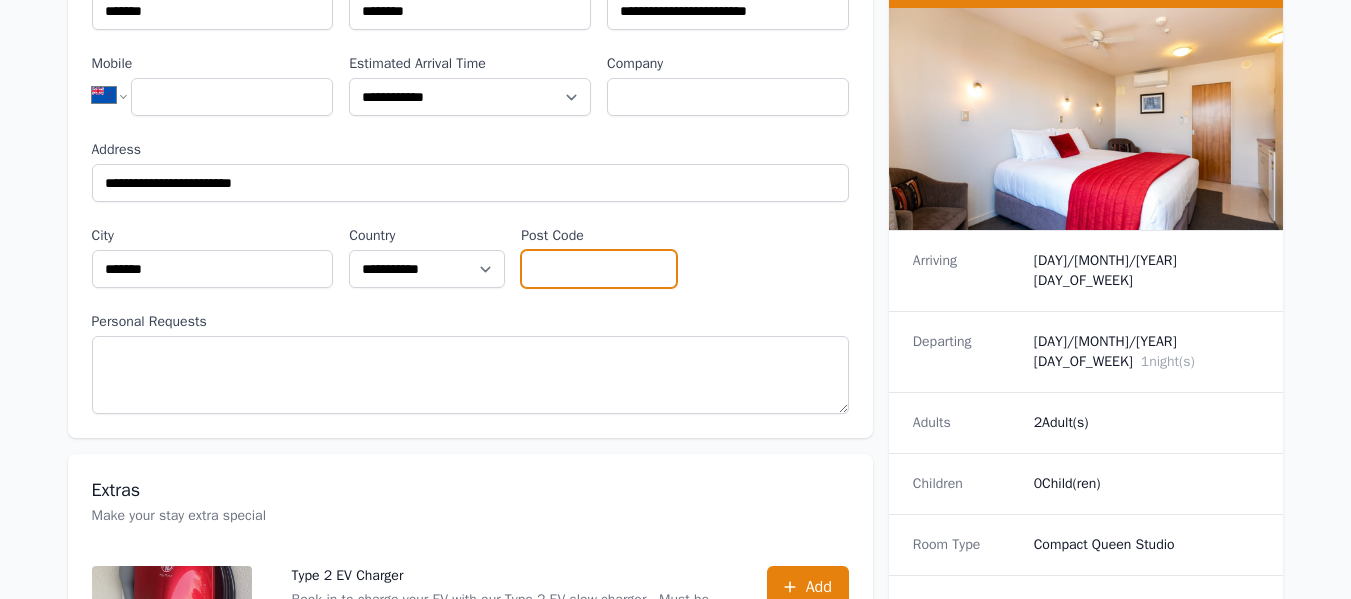 click on "Post Code" at bounding box center (599, 269) 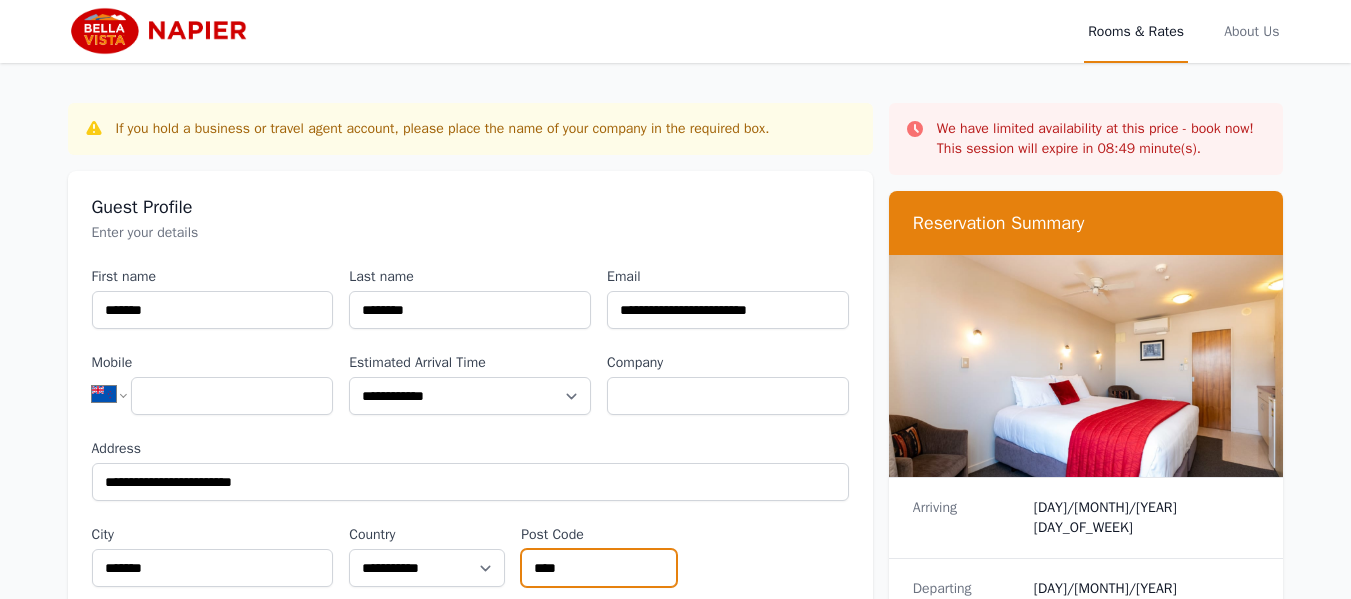 scroll, scrollTop: 0, scrollLeft: 0, axis: both 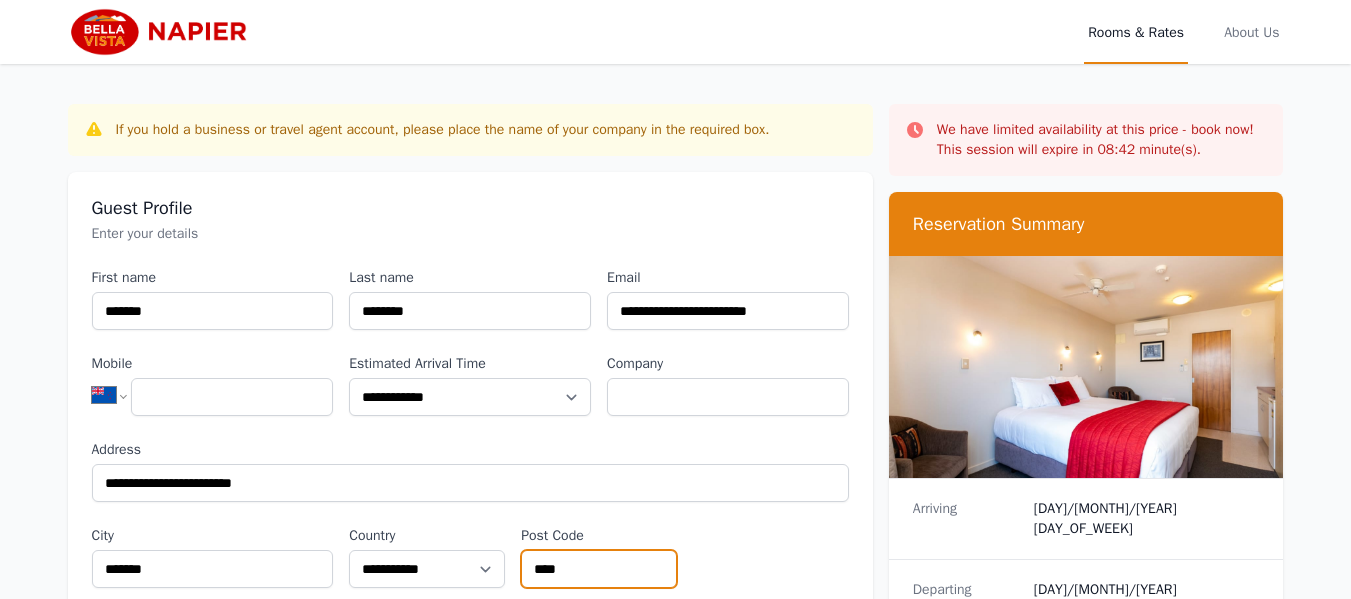 type on "****" 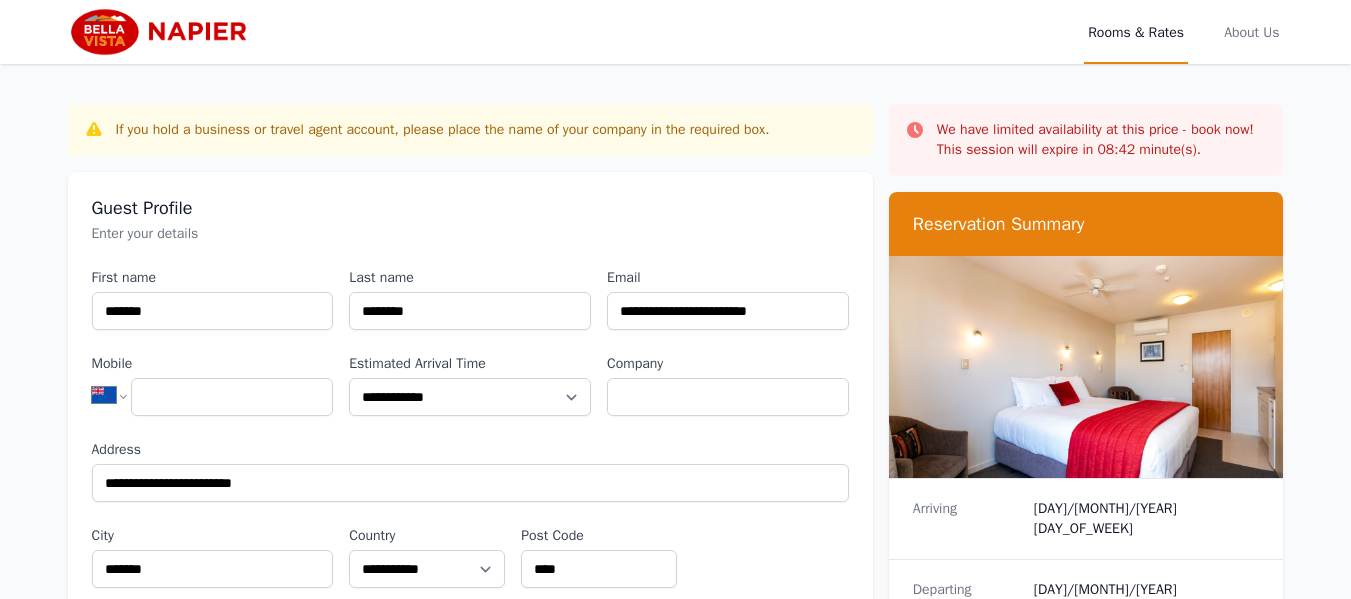 click on "**********" at bounding box center (470, 455) 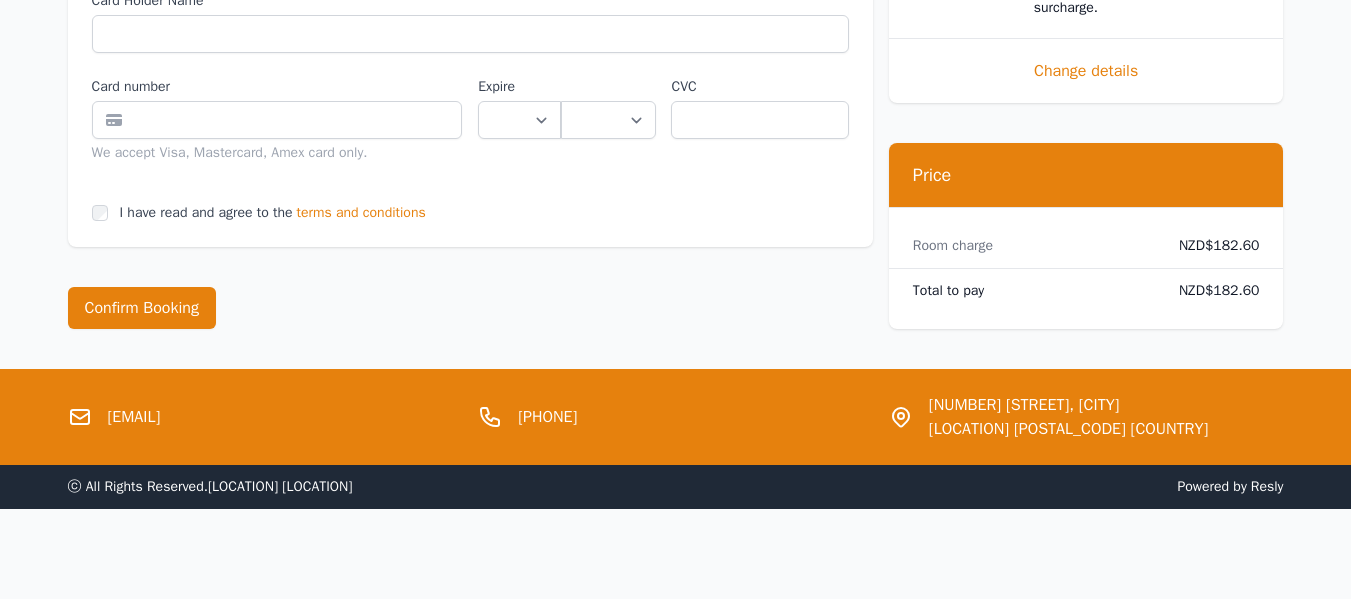 scroll, scrollTop: 1366, scrollLeft: 0, axis: vertical 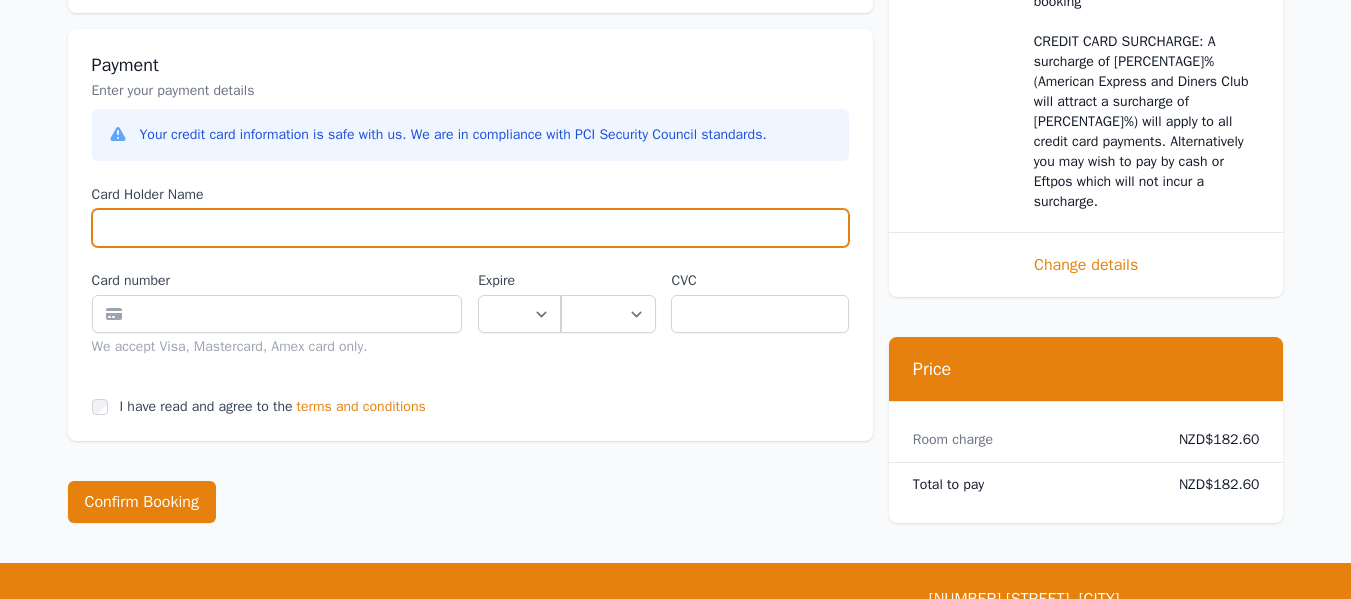click on "Card Holder Name" at bounding box center (470, 228) 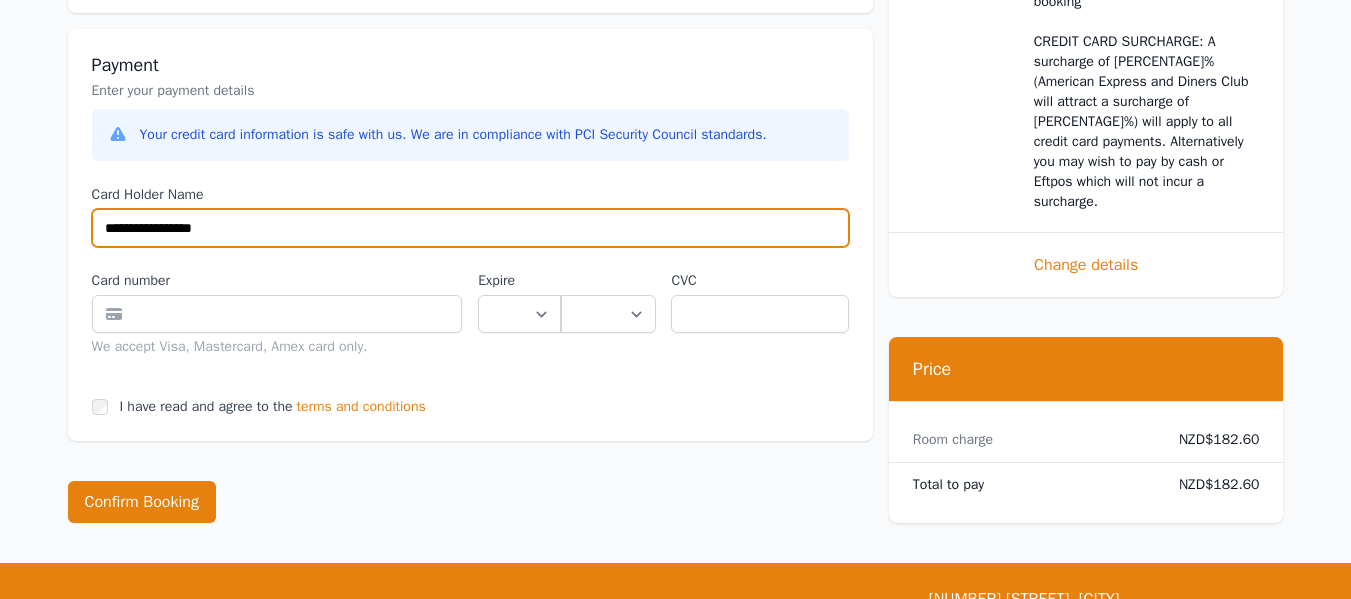 type on "**********" 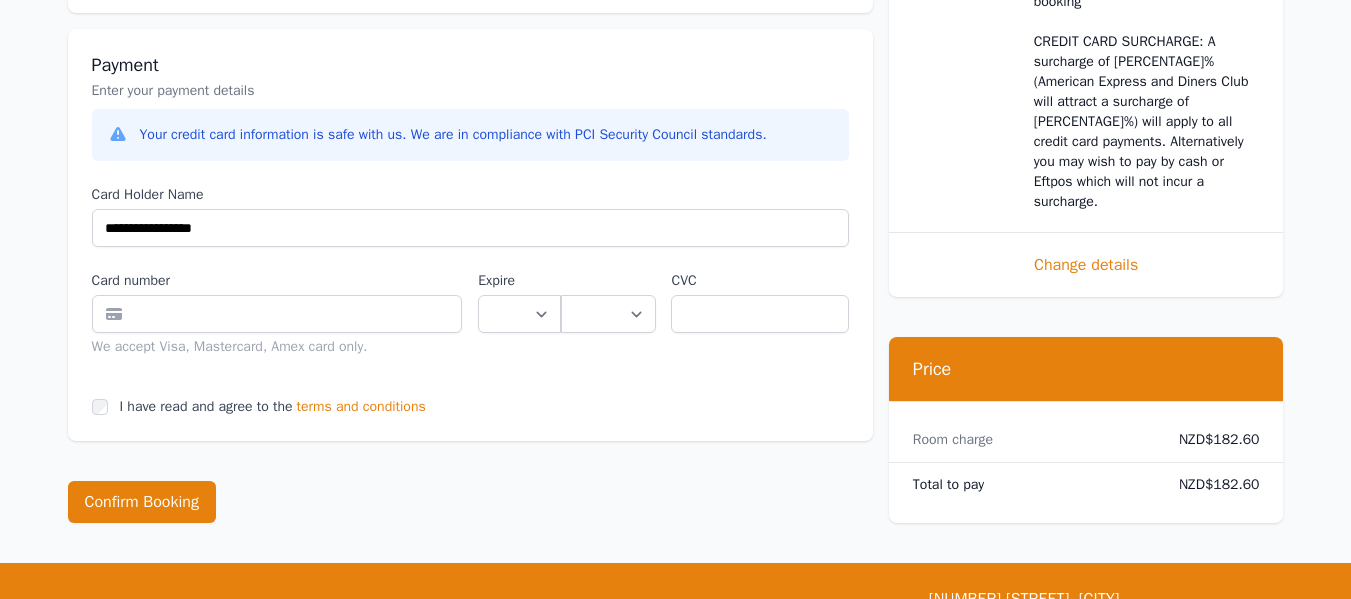 click on "We accept Visa, Mastercard, Amex card only." at bounding box center (277, 347) 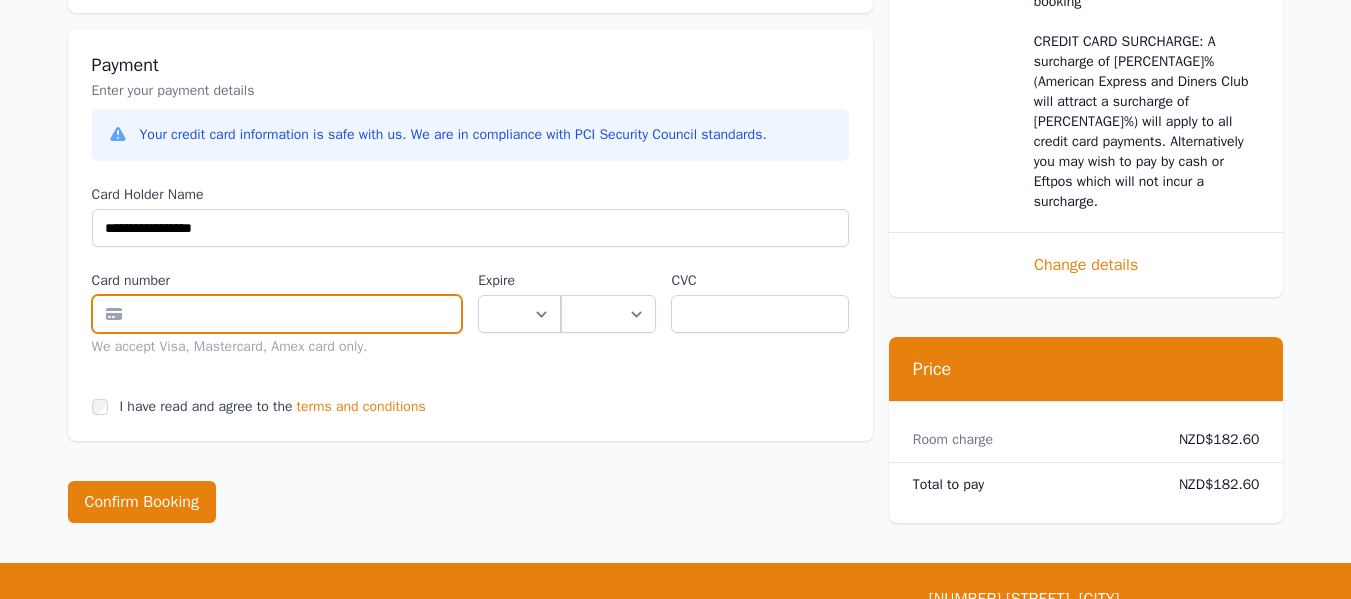 click at bounding box center [277, 314] 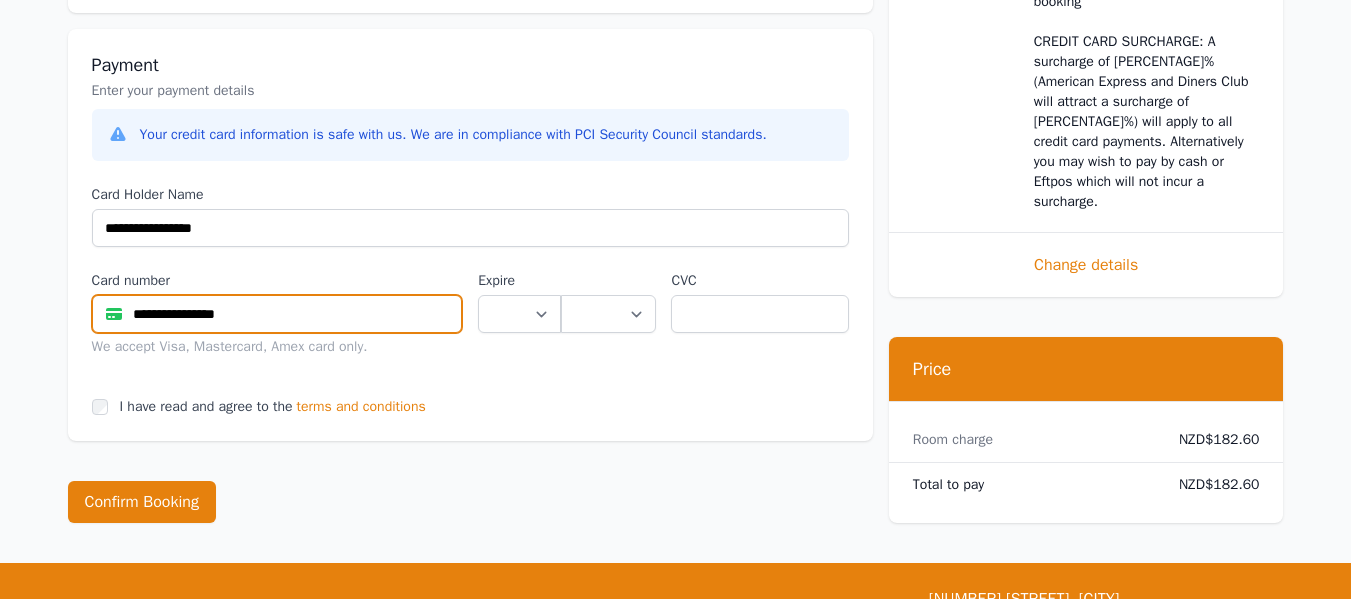type on "**********" 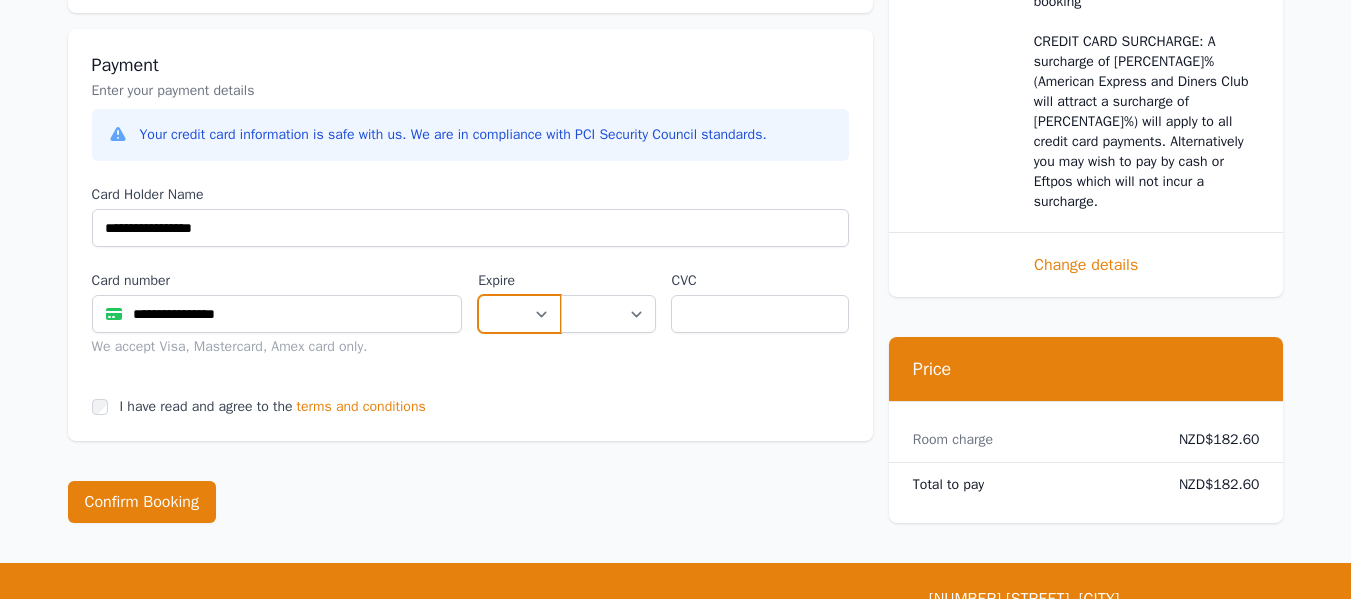 click on "** ** ** ** ** ** ** ** ** ** ** **" at bounding box center [519, 314] 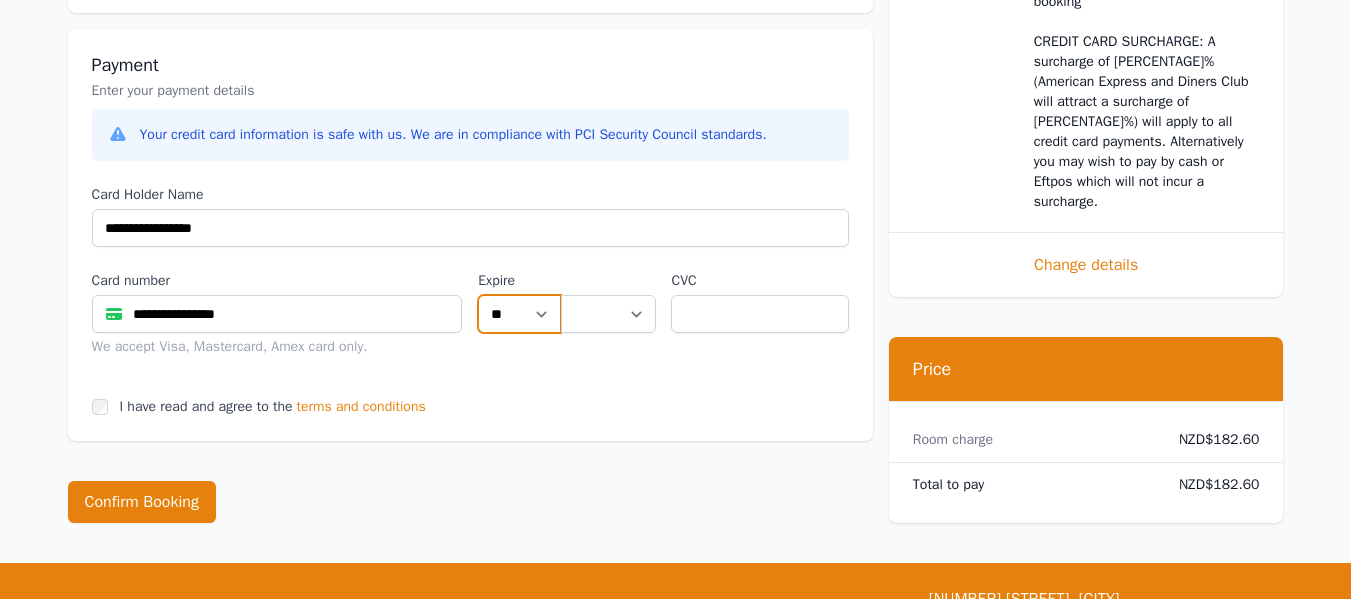 click on "** ** ** ** ** ** ** ** ** ** ** **" at bounding box center (519, 314) 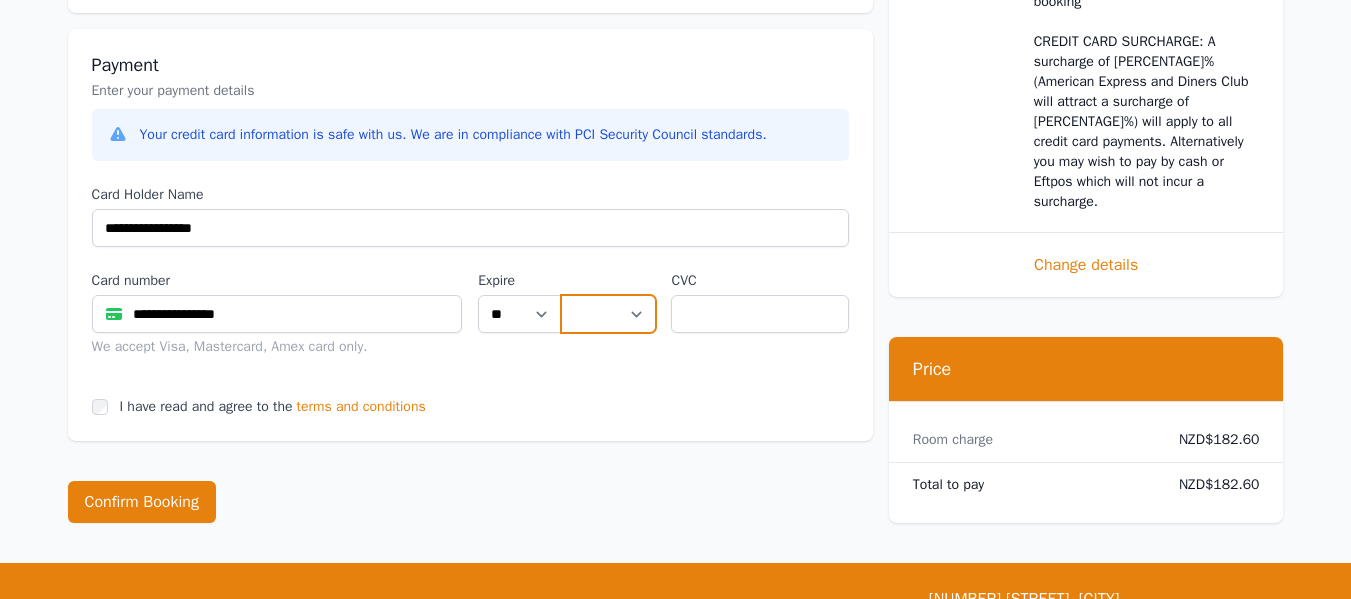 click on "**** **** **** **** **** **** **** **** ****" at bounding box center [608, 314] 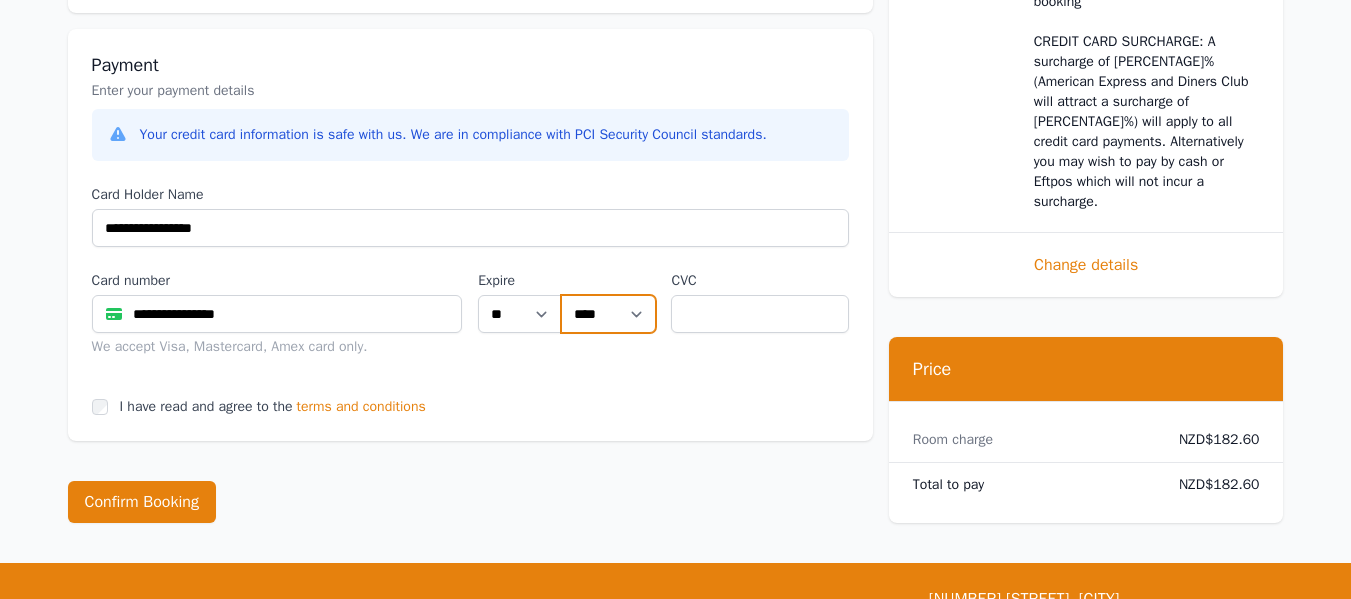 click on "**** **** **** **** **** **** **** **** ****" at bounding box center (608, 314) 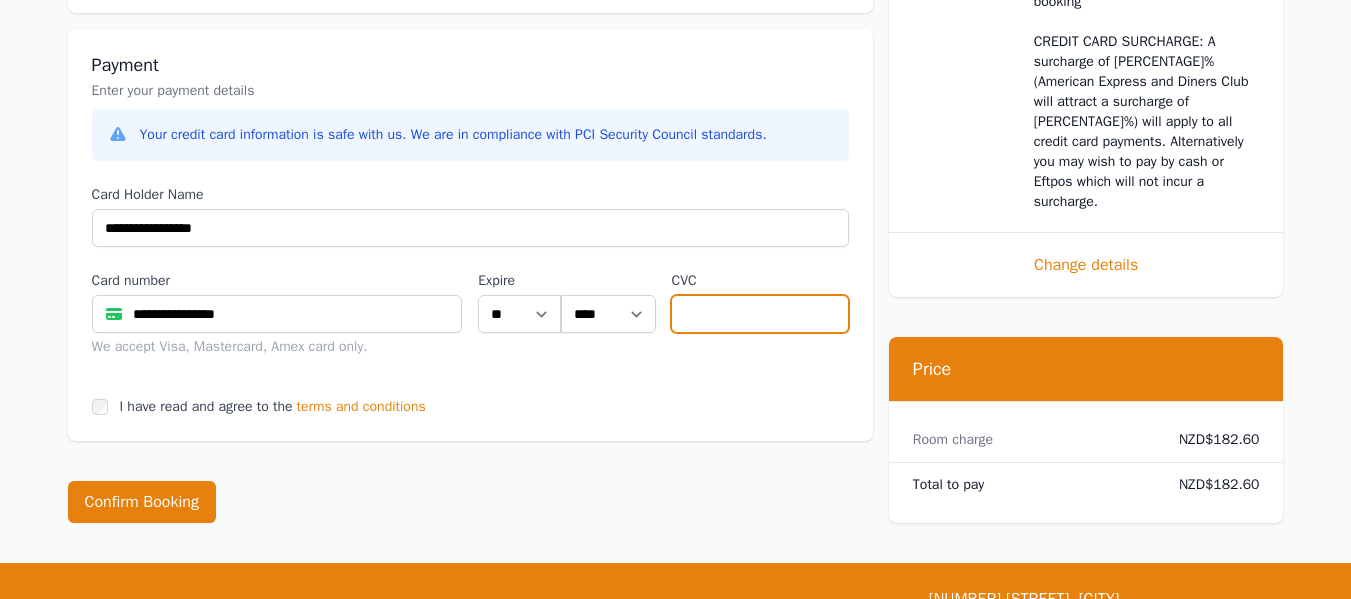 click at bounding box center [759, 314] 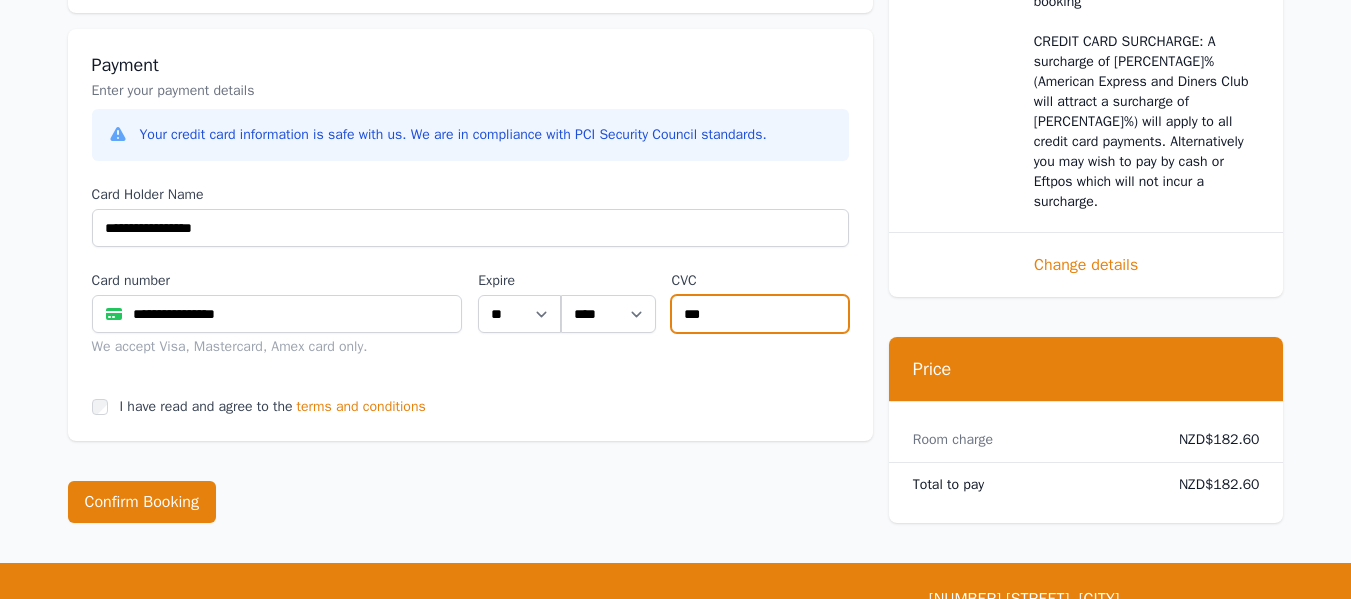 type on "***" 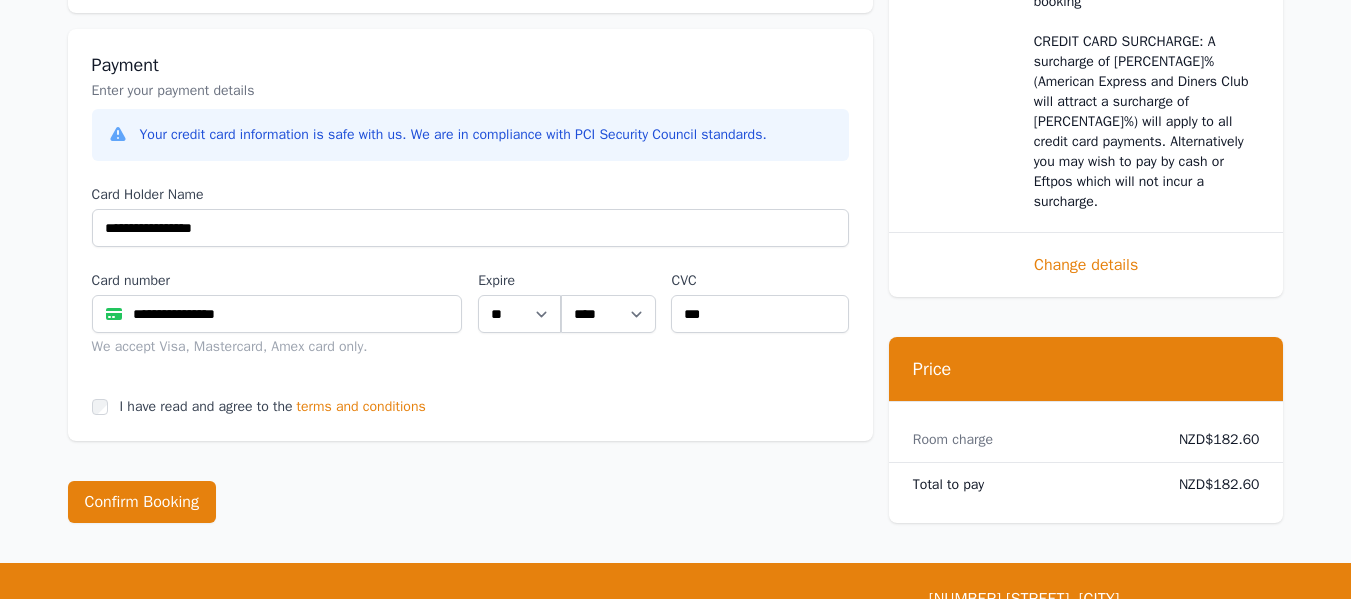 click on "**********" at bounding box center (470, 235) 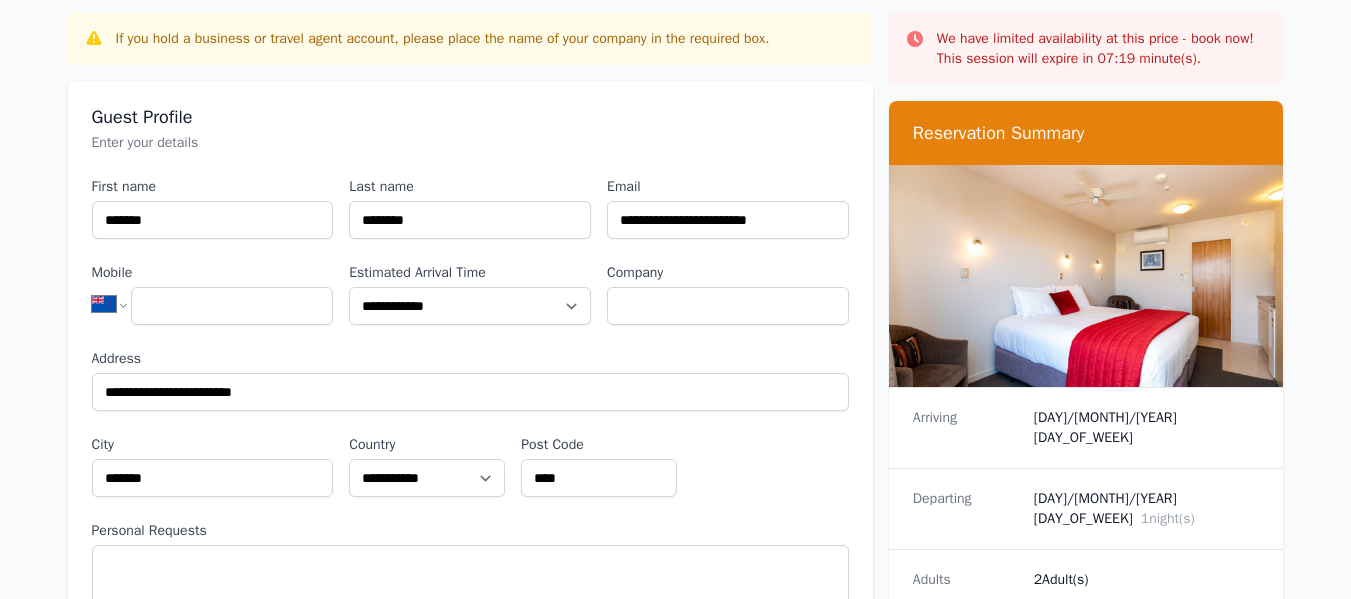 scroll, scrollTop: 0, scrollLeft: 0, axis: both 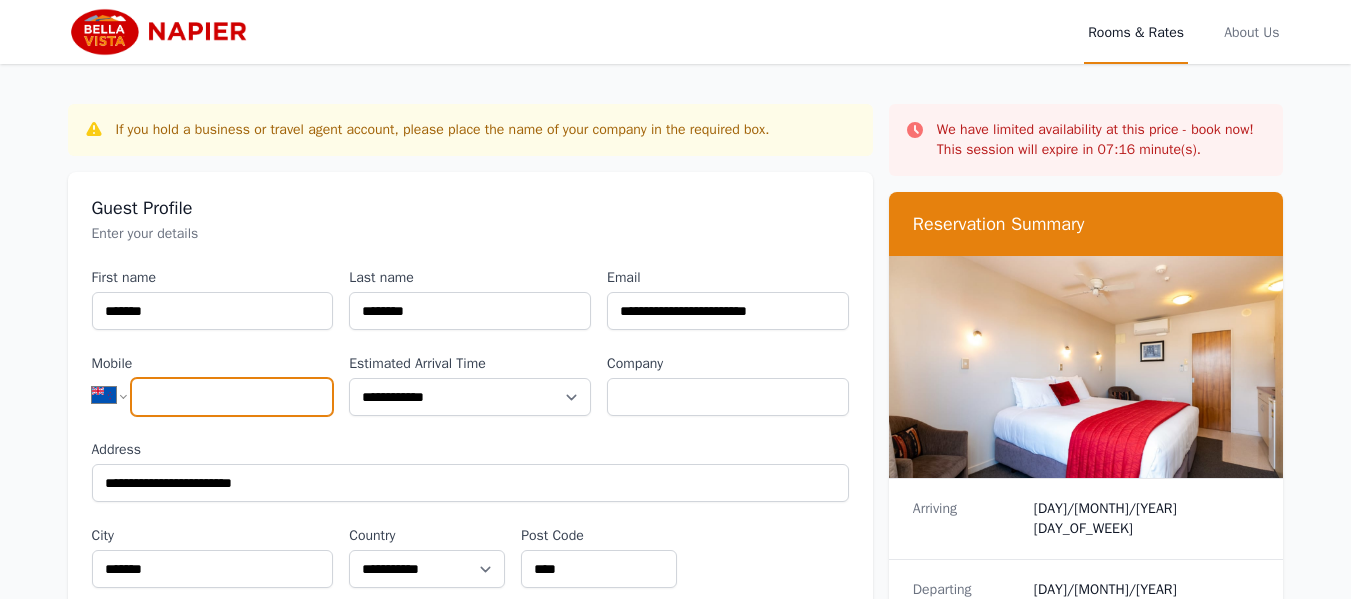 click on "Mobile" at bounding box center [232, 397] 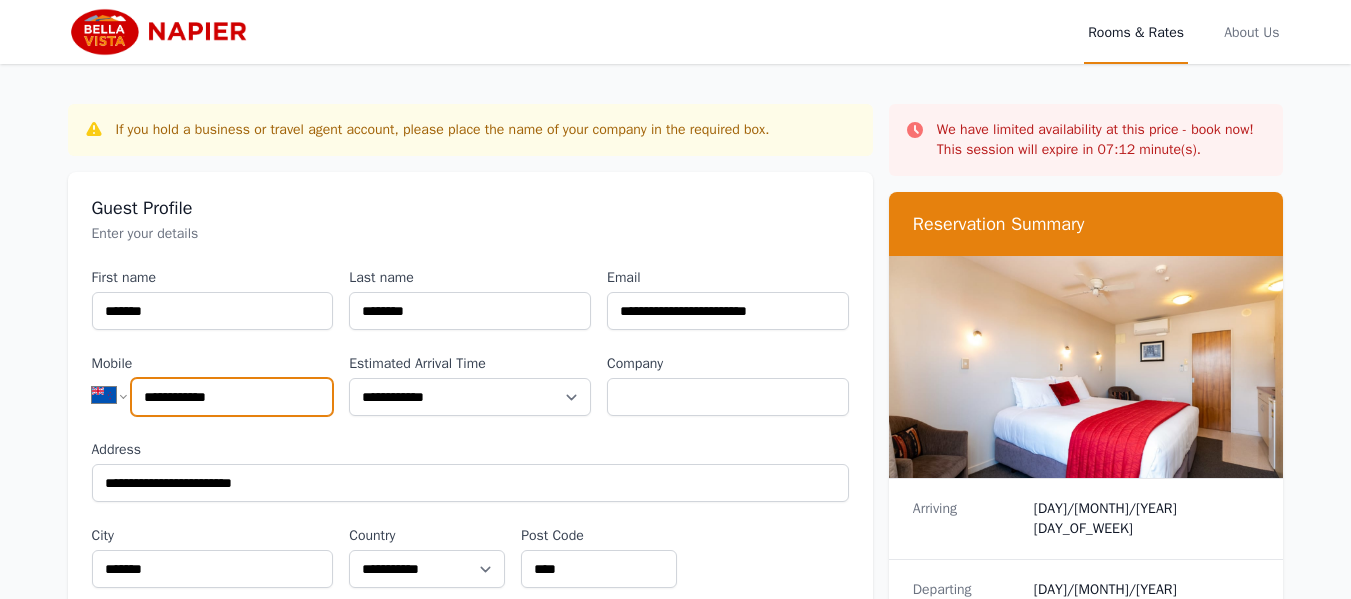 type on "**********" 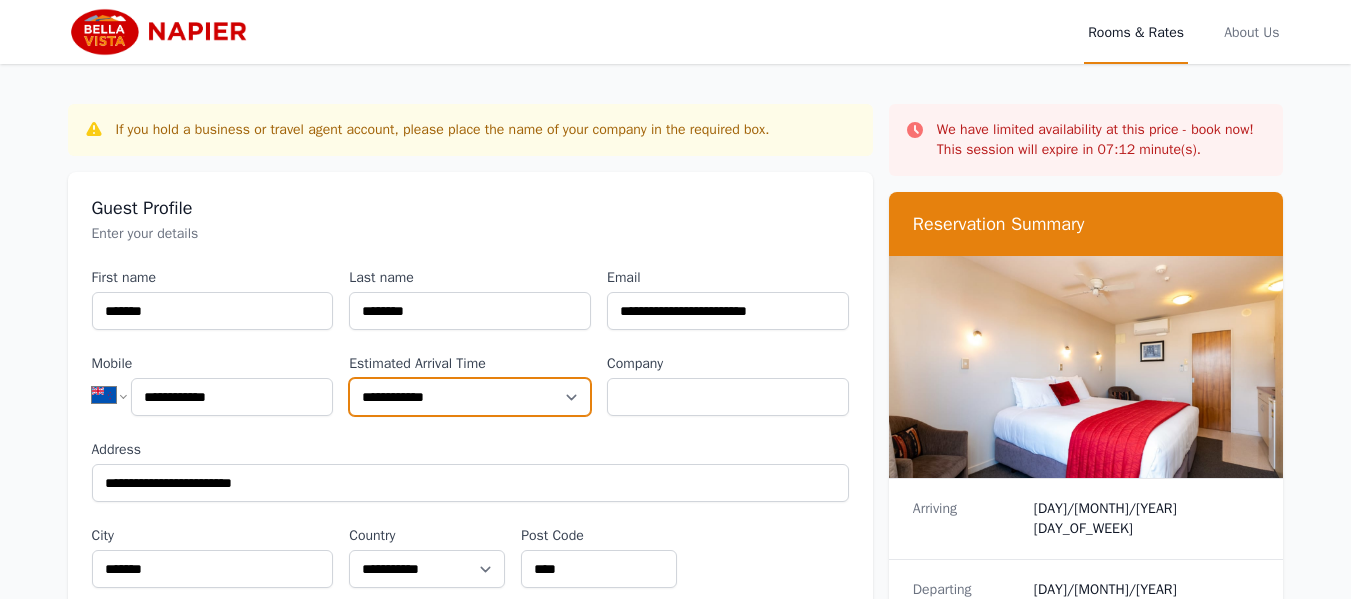 click on "**********" at bounding box center [470, 397] 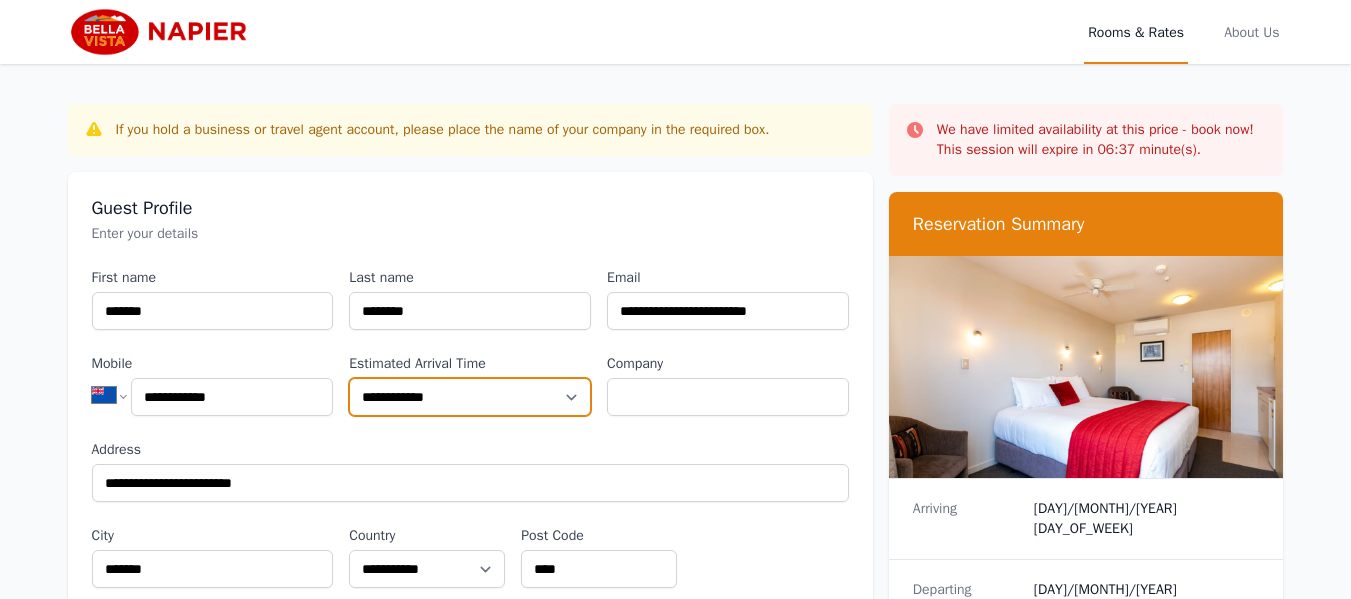 select on "**********" 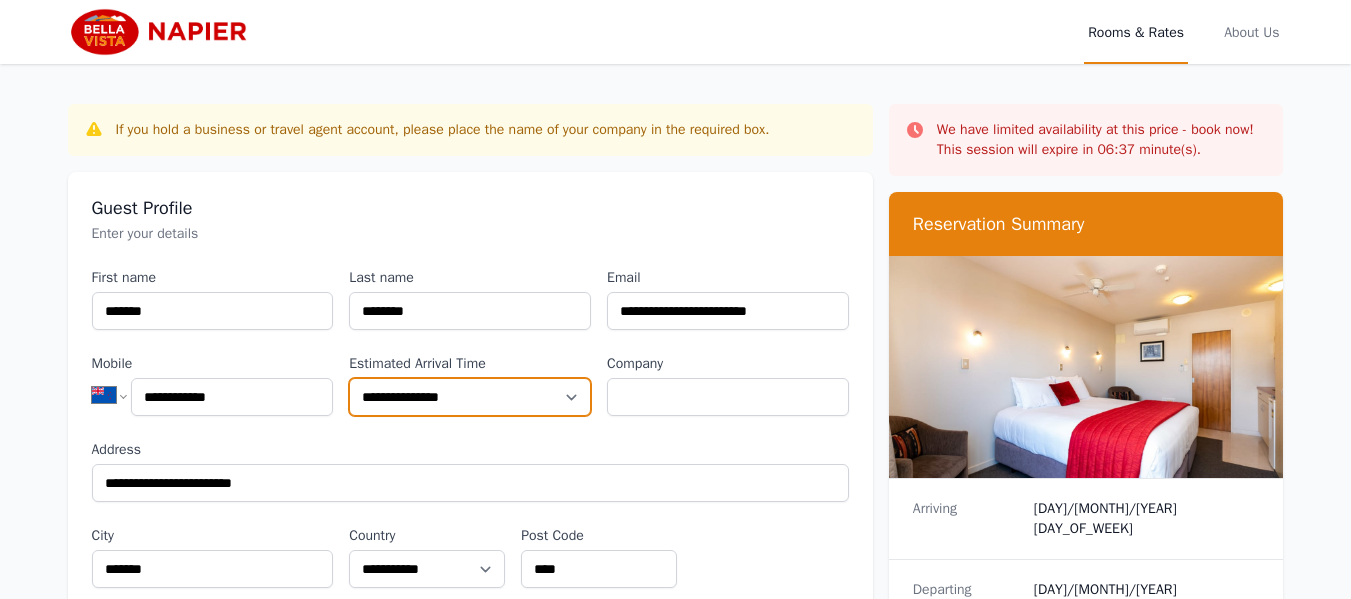 click on "**********" at bounding box center [470, 397] 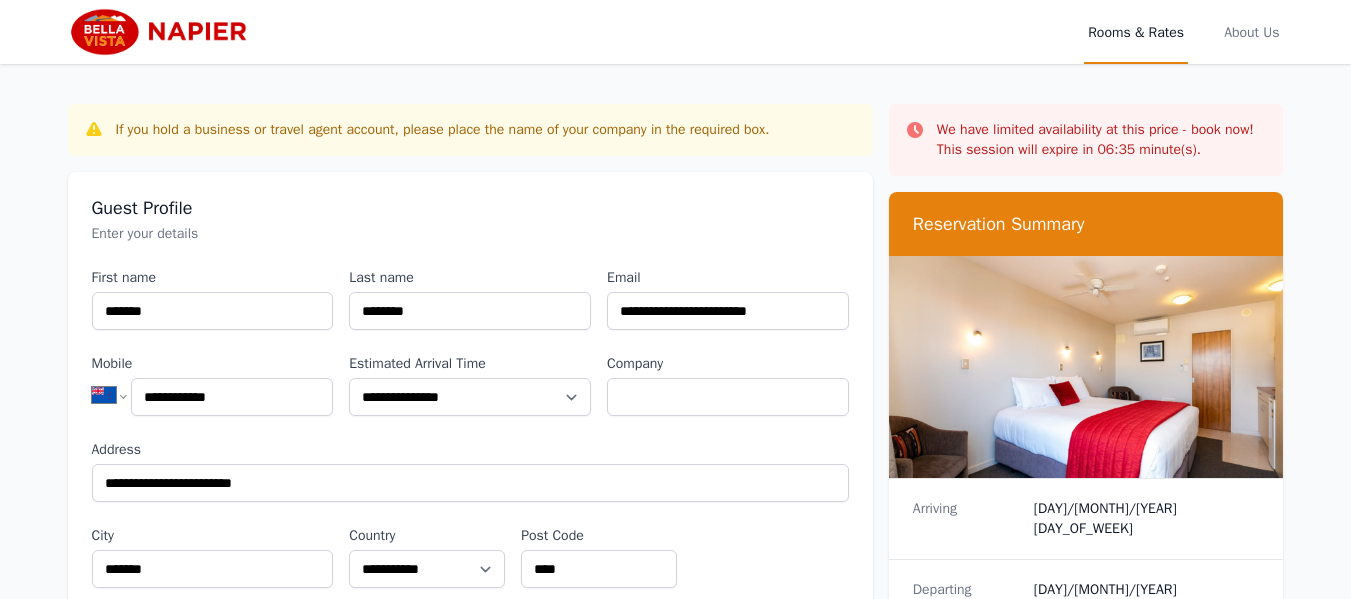 click on "**********" at bounding box center (470, 455) 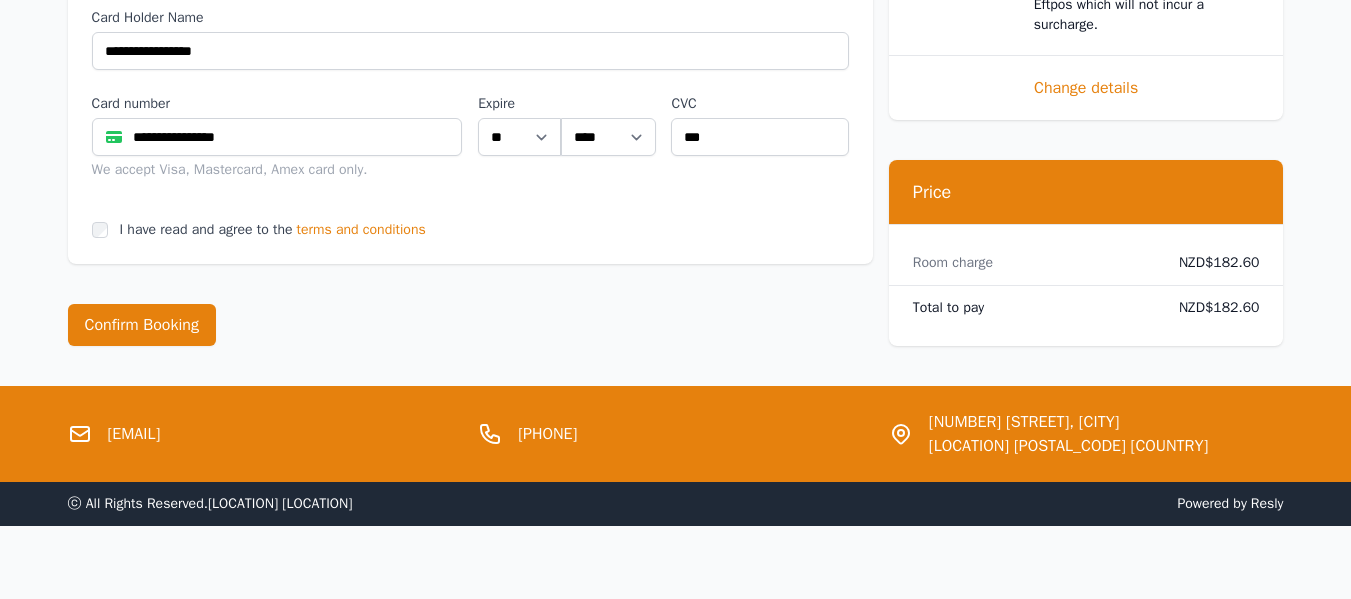 scroll, scrollTop: 1366, scrollLeft: 0, axis: vertical 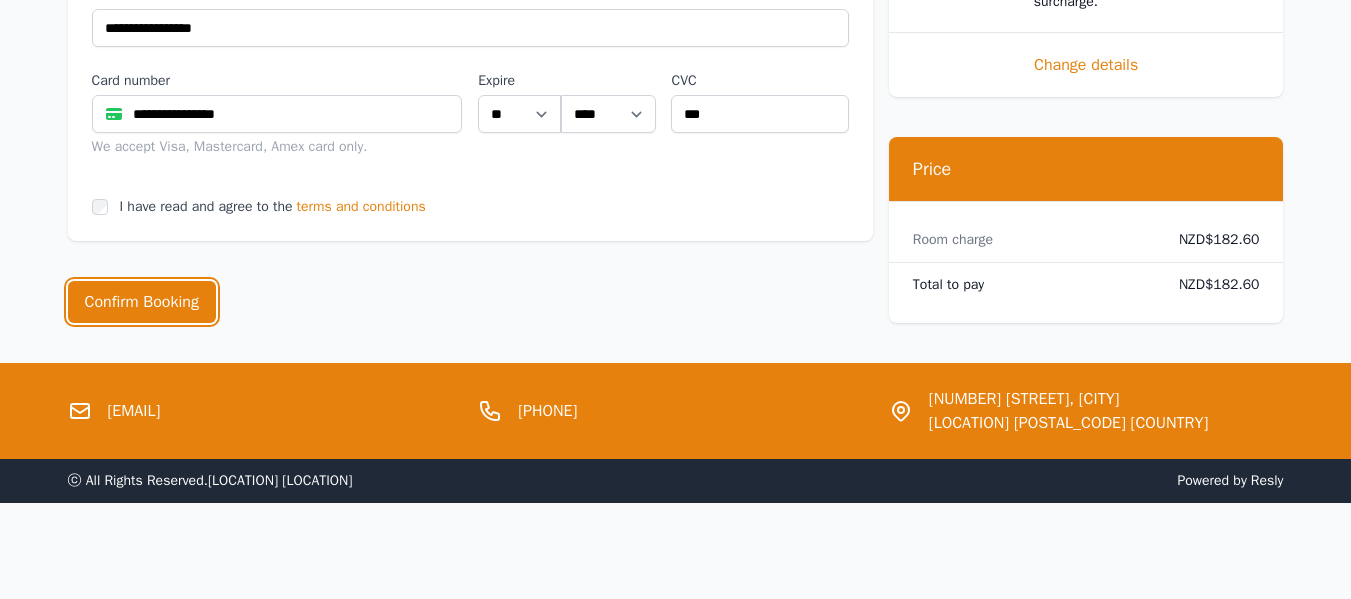 drag, startPoint x: 186, startPoint y: 301, endPoint x: 187, endPoint y: 251, distance: 50.01 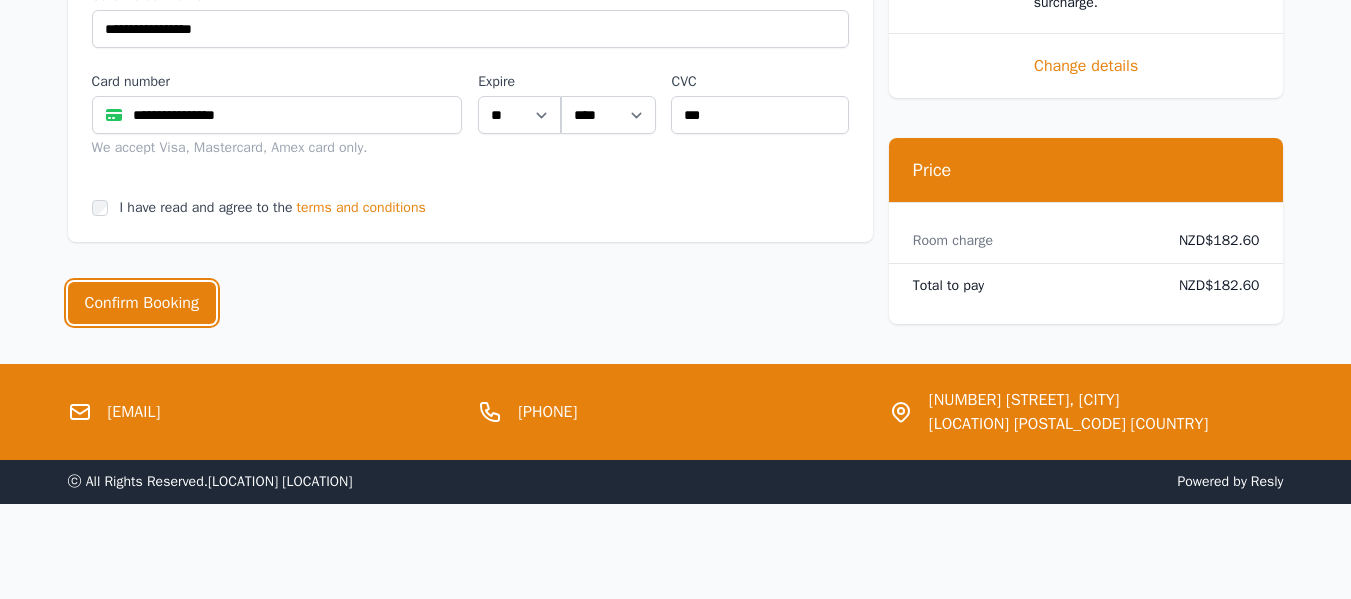 scroll, scrollTop: 1366, scrollLeft: 0, axis: vertical 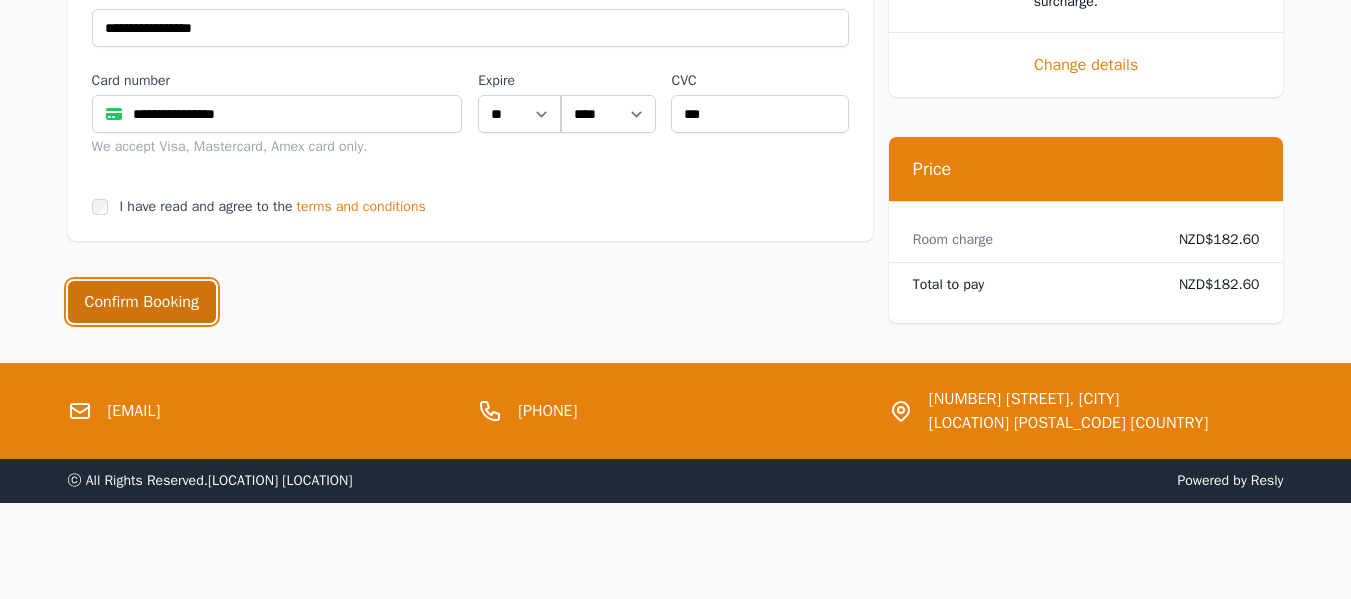 click on "Confirm Booking" at bounding box center [142, 302] 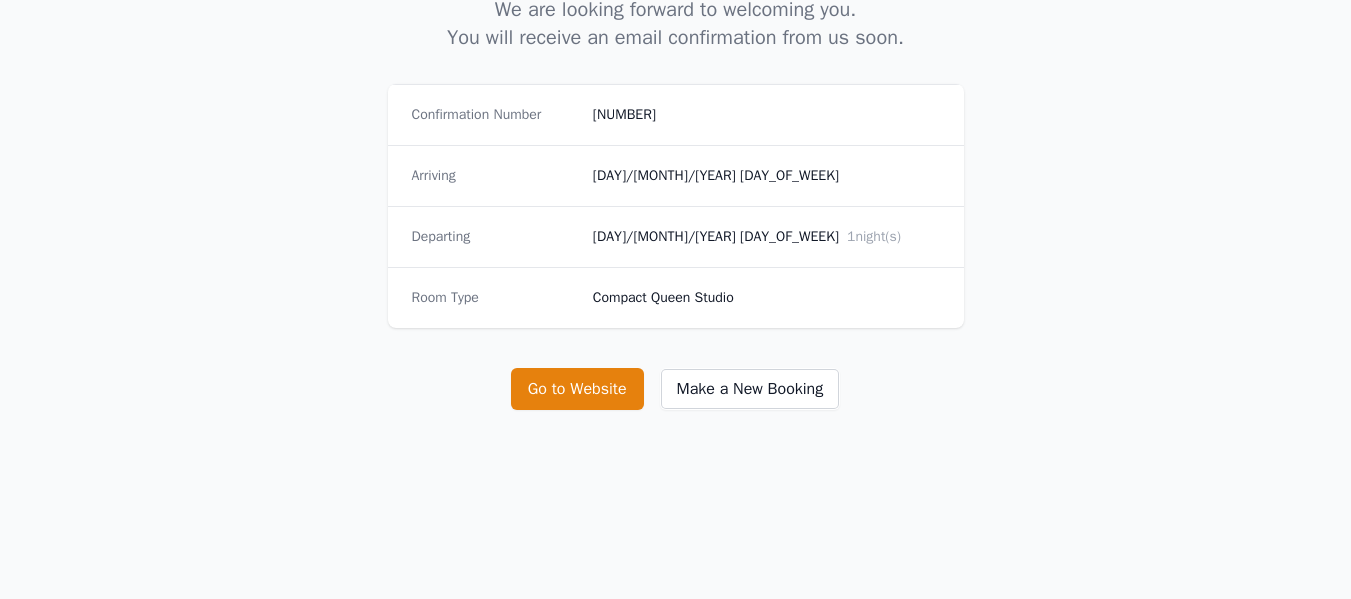 scroll, scrollTop: 400, scrollLeft: 0, axis: vertical 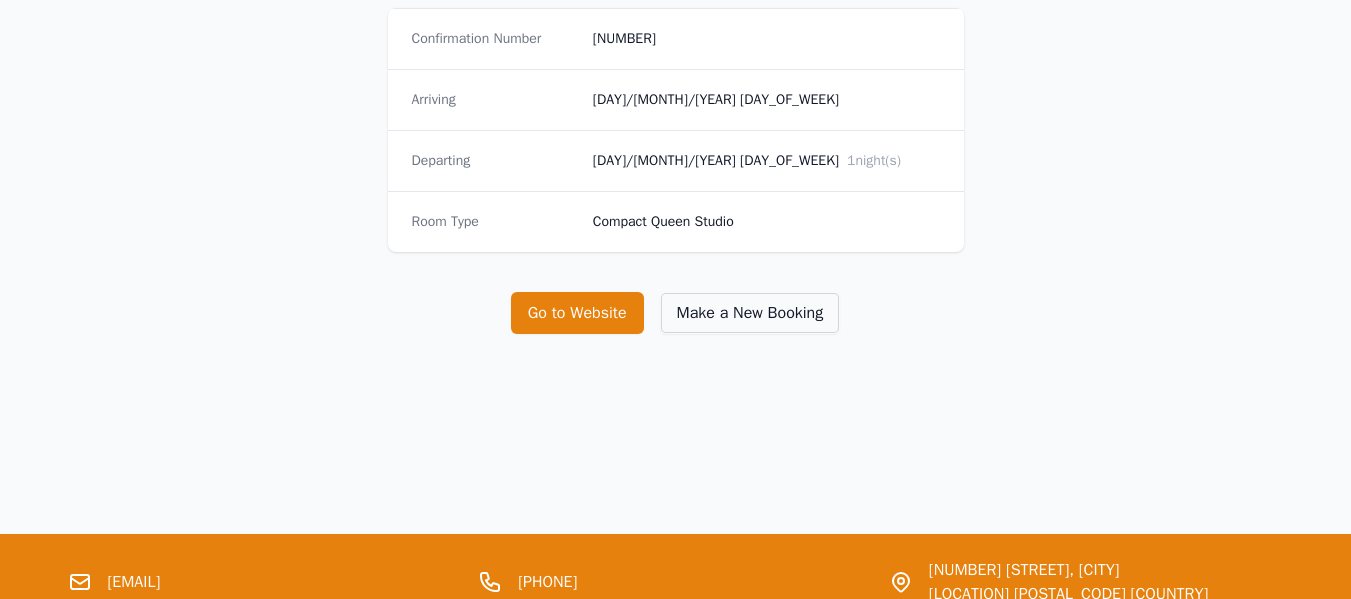 click on "Make a New Booking" at bounding box center (750, 313) 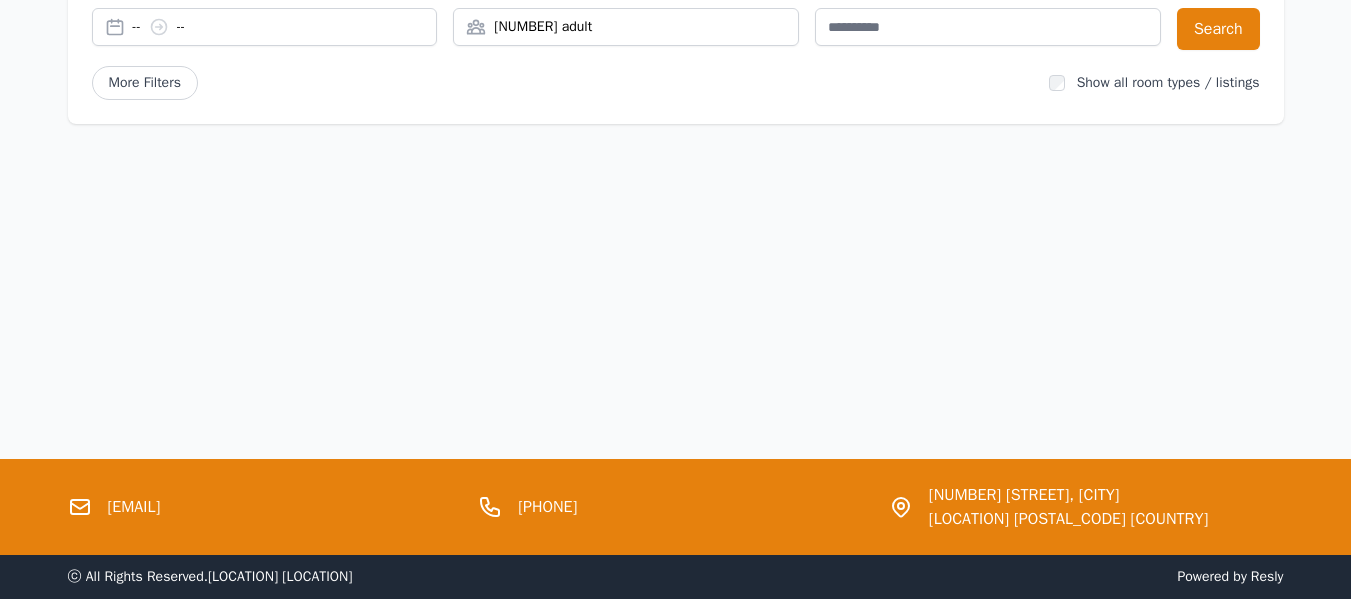 scroll, scrollTop: 0, scrollLeft: 0, axis: both 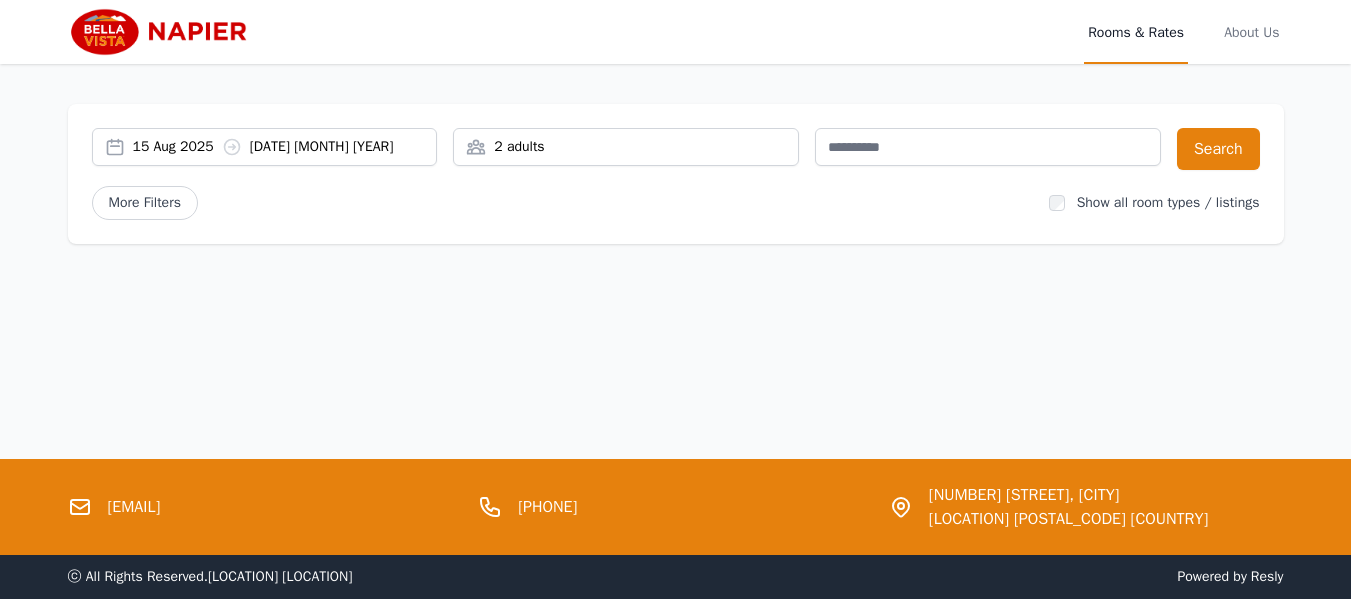 click on "2 adults" at bounding box center (626, 147) 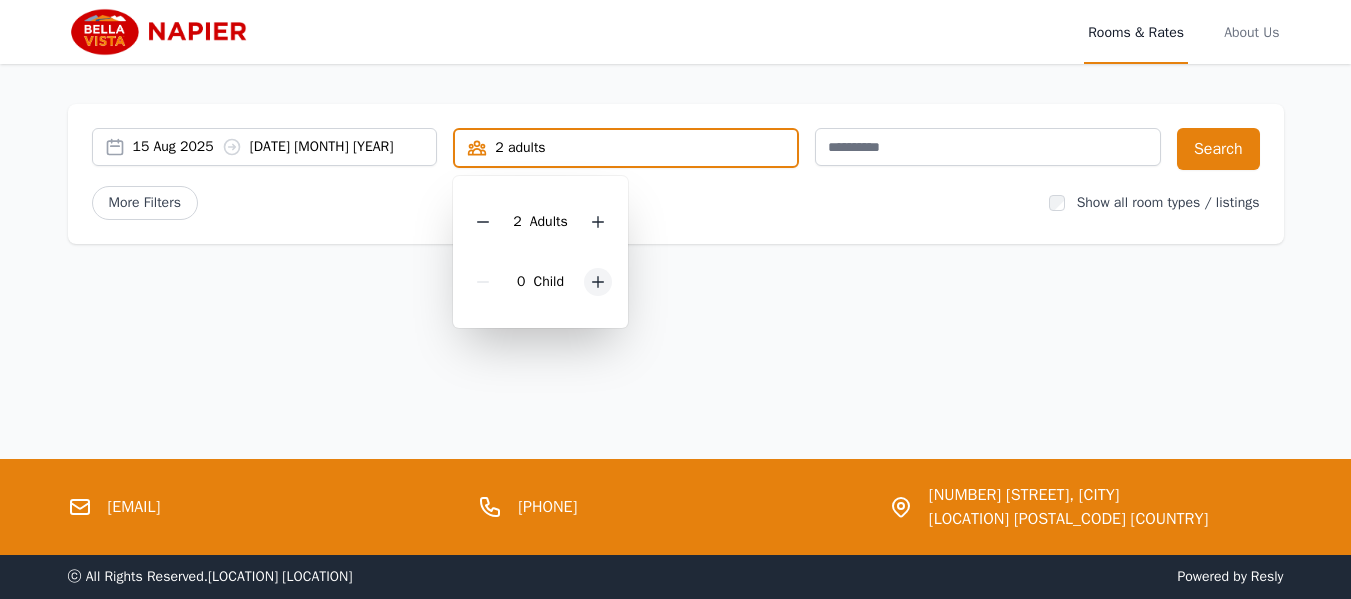click at bounding box center [598, 282] 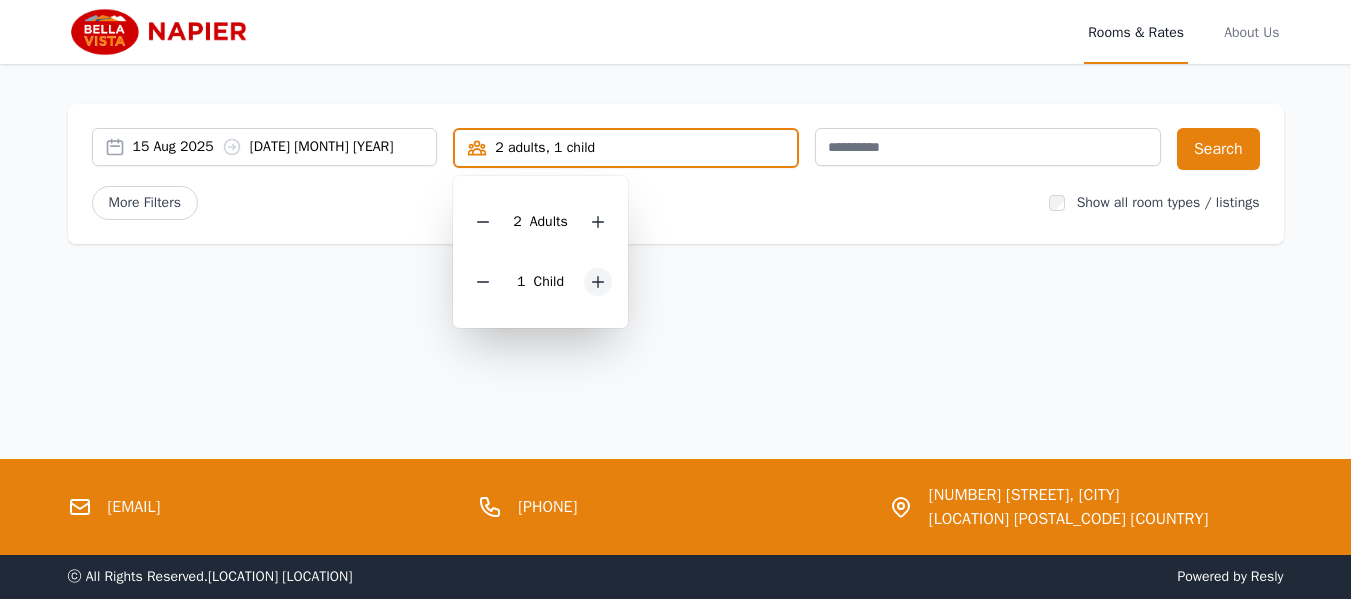 click at bounding box center (598, 282) 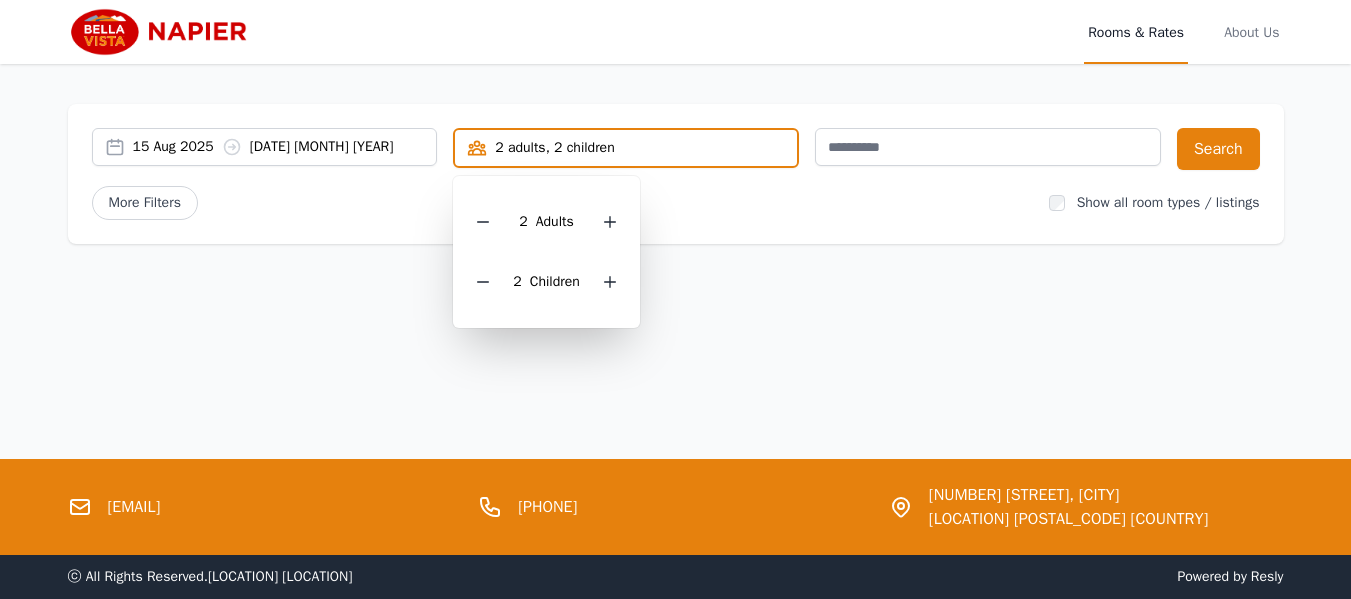click on "[DAY] [MONTH] [YEAR] [DAY] [MONTH] [YEAR]" at bounding box center [285, 147] 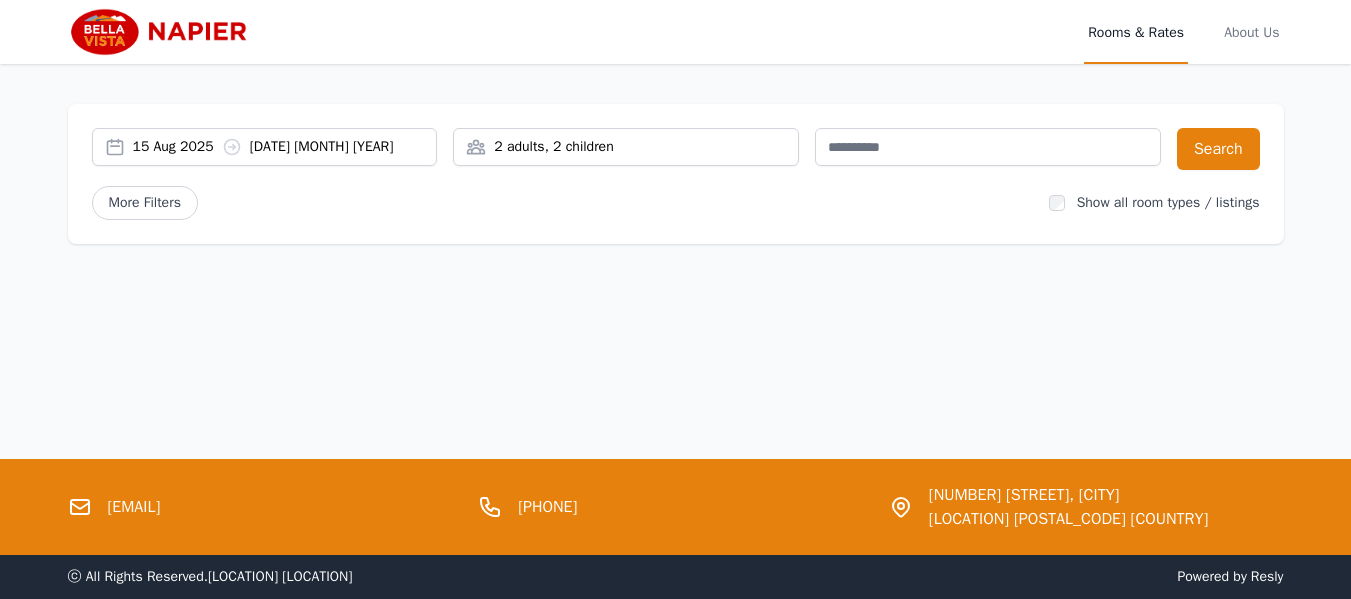 click on "[DAY] [MONTH] [YEAR] [DAY] [MONTH] [YEAR]" at bounding box center [285, 147] 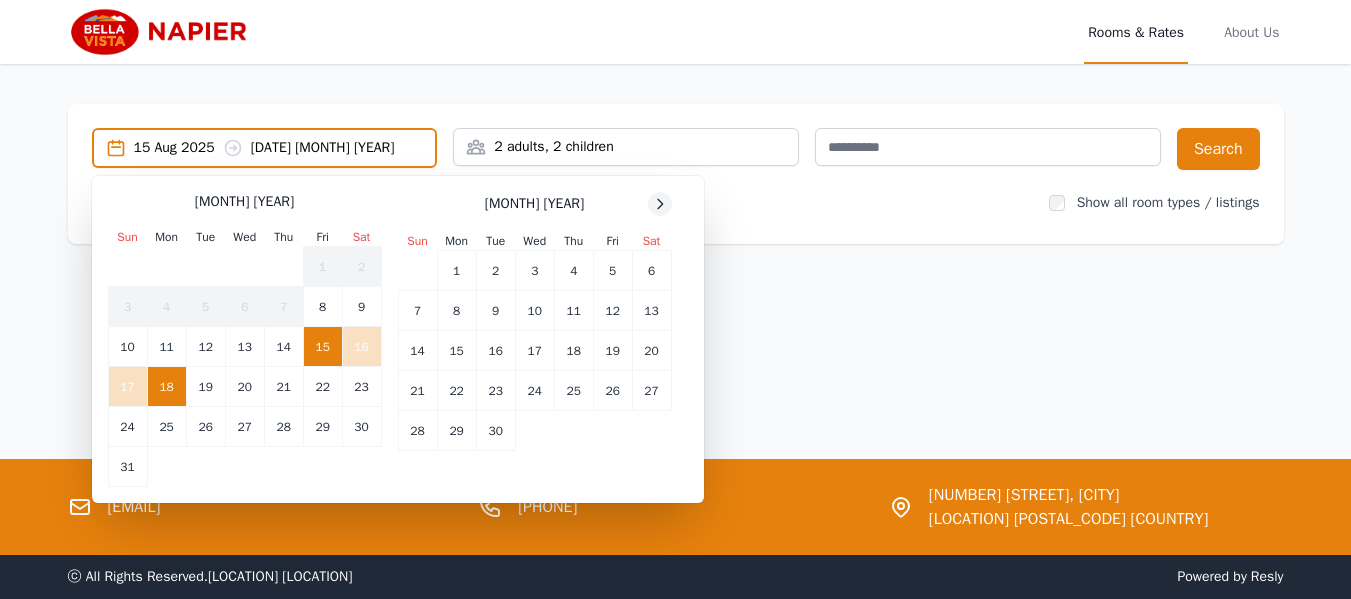 click 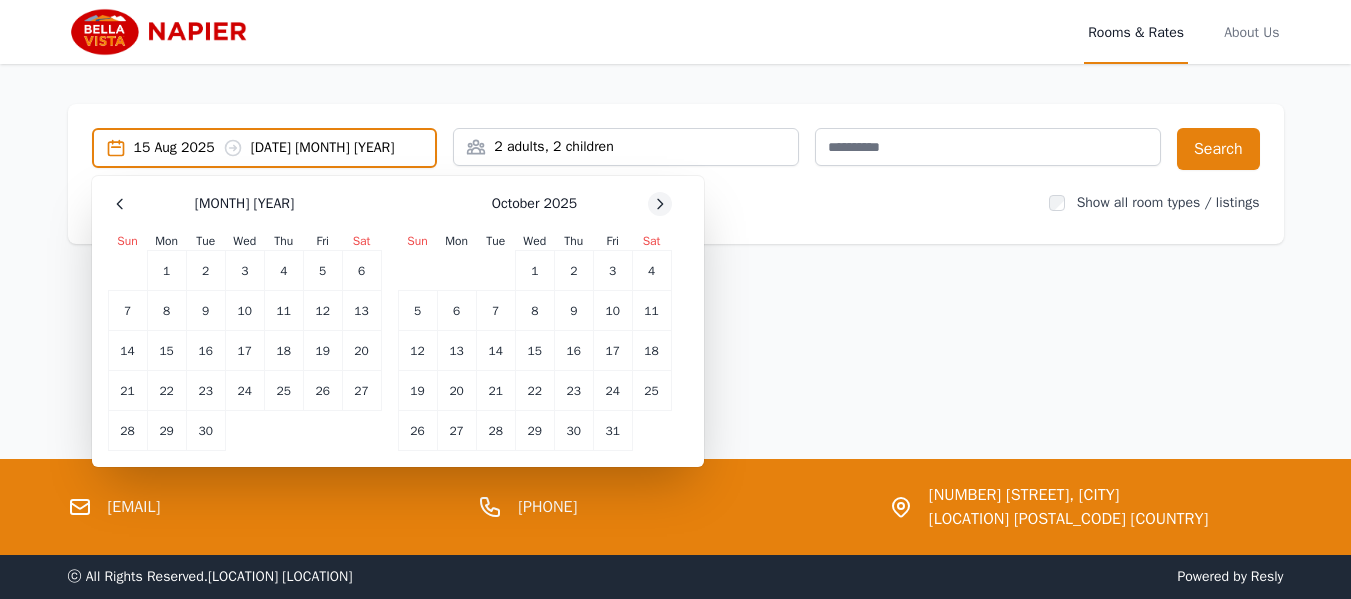click 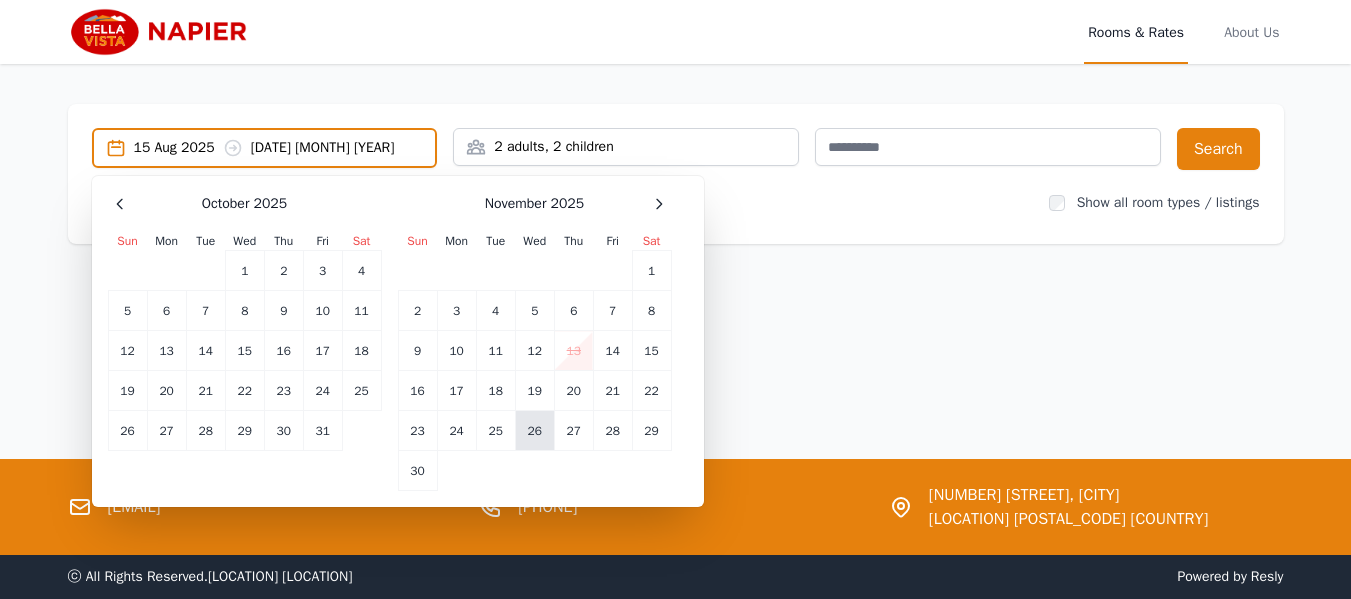 click on "26" at bounding box center [534, 431] 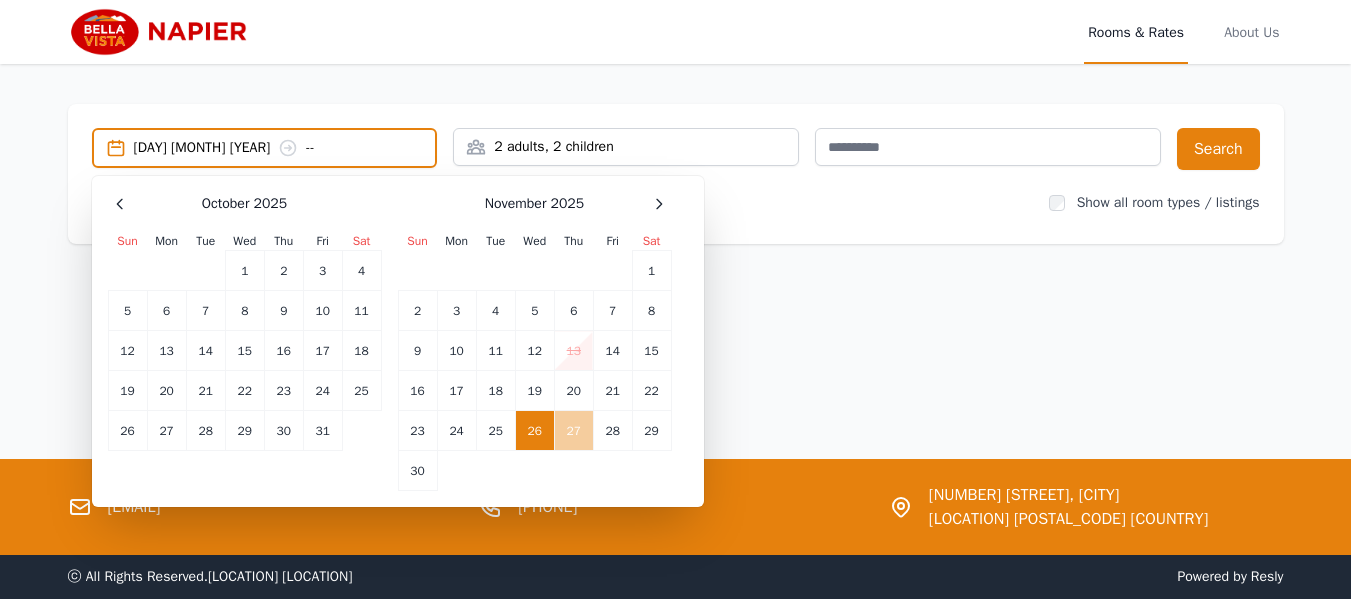 click on "27" at bounding box center [573, 431] 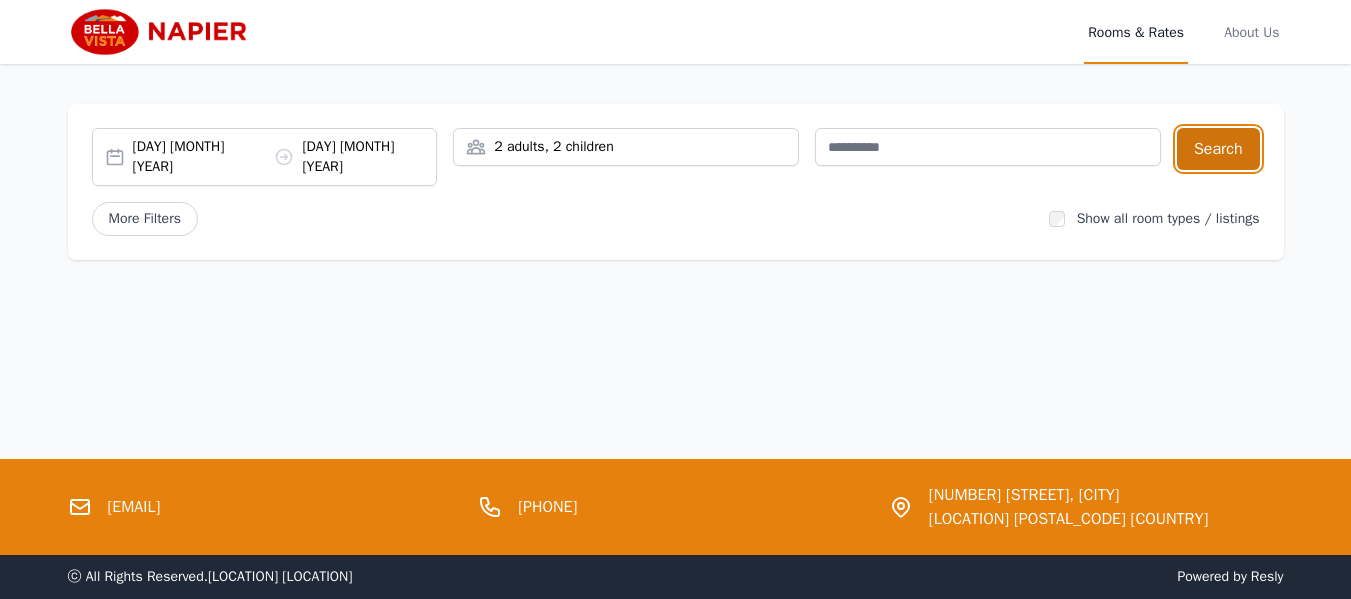 click on "Search" at bounding box center (1218, 149) 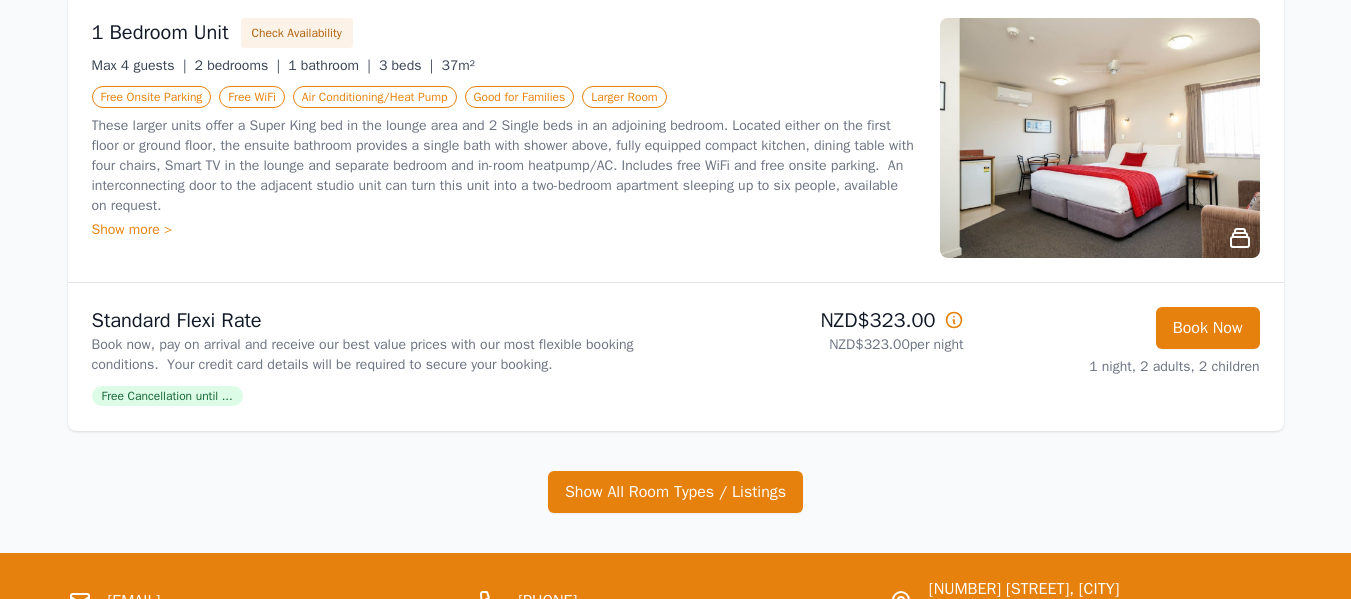 scroll, scrollTop: 300, scrollLeft: 0, axis: vertical 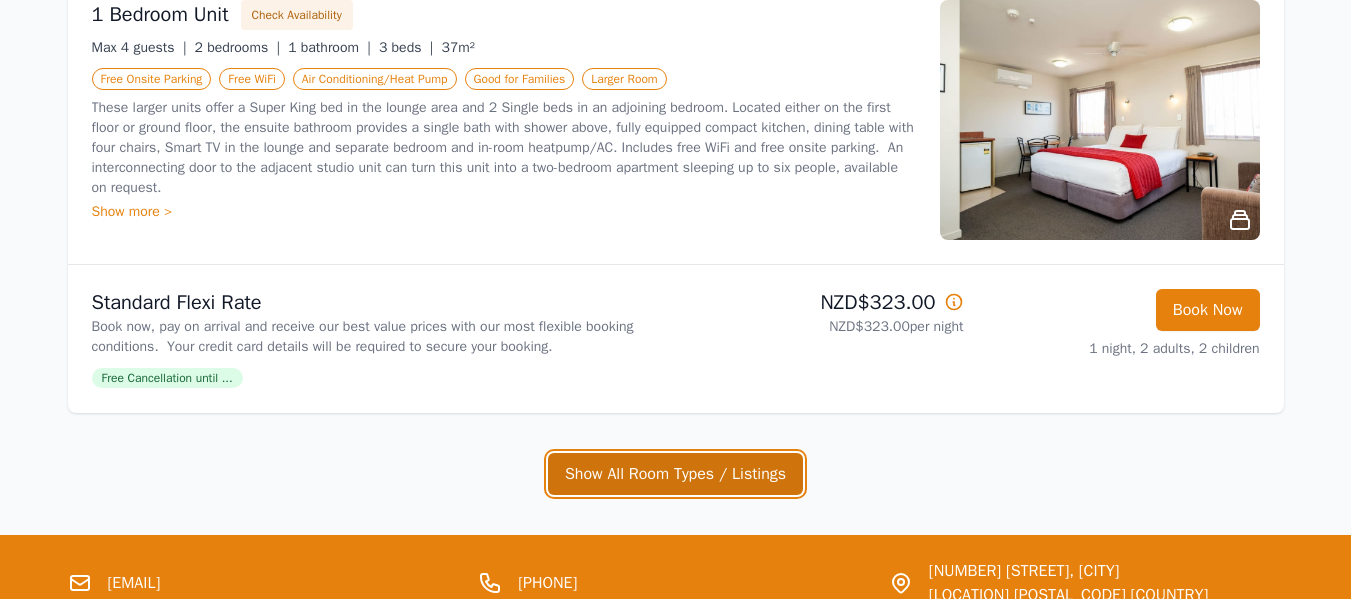 click on "Show All Room Types / Listings" at bounding box center [675, 474] 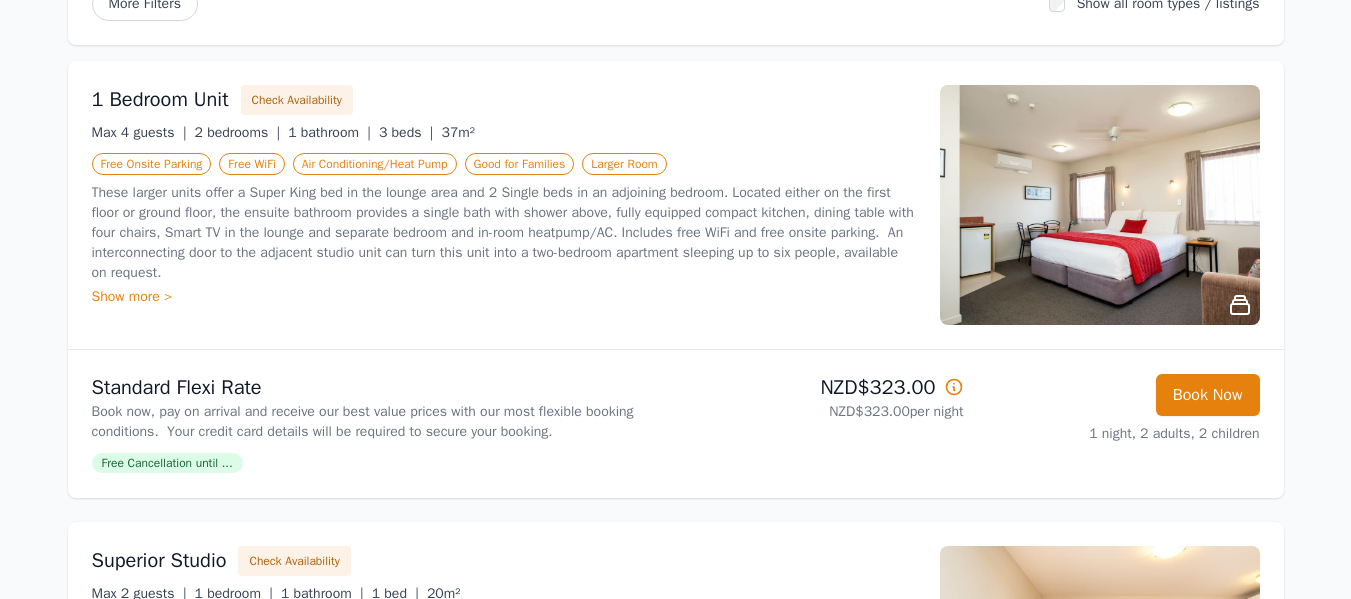 scroll, scrollTop: 179, scrollLeft: 0, axis: vertical 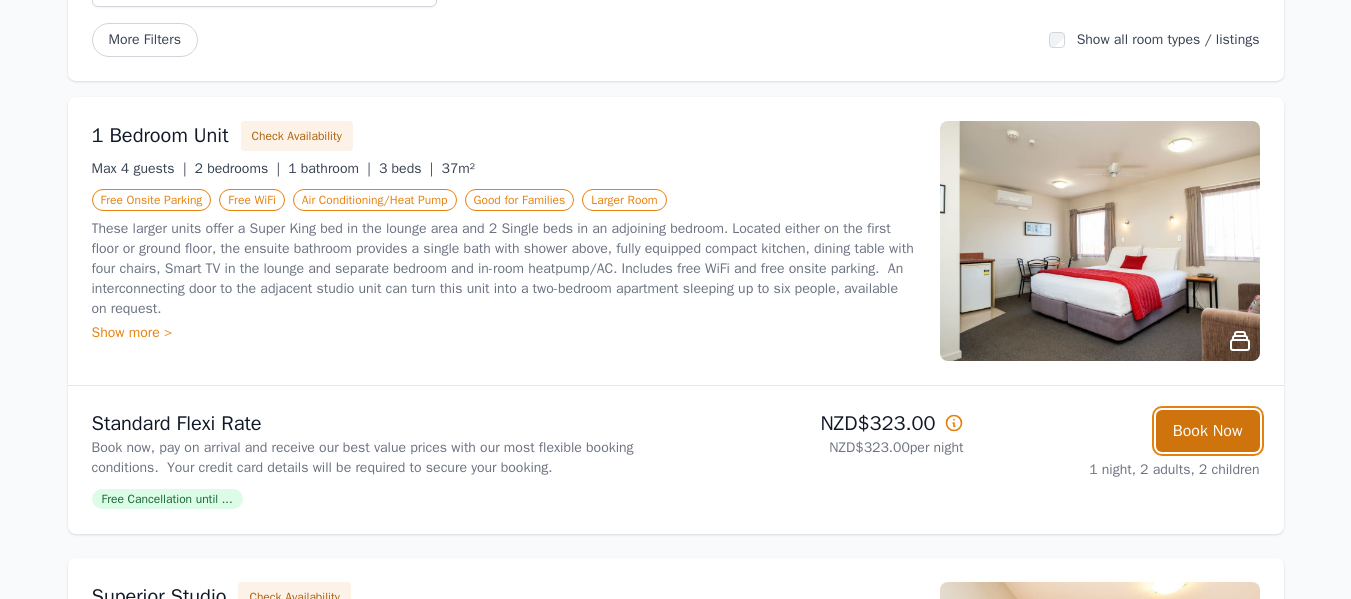 click on "Book Now" at bounding box center (1208, 431) 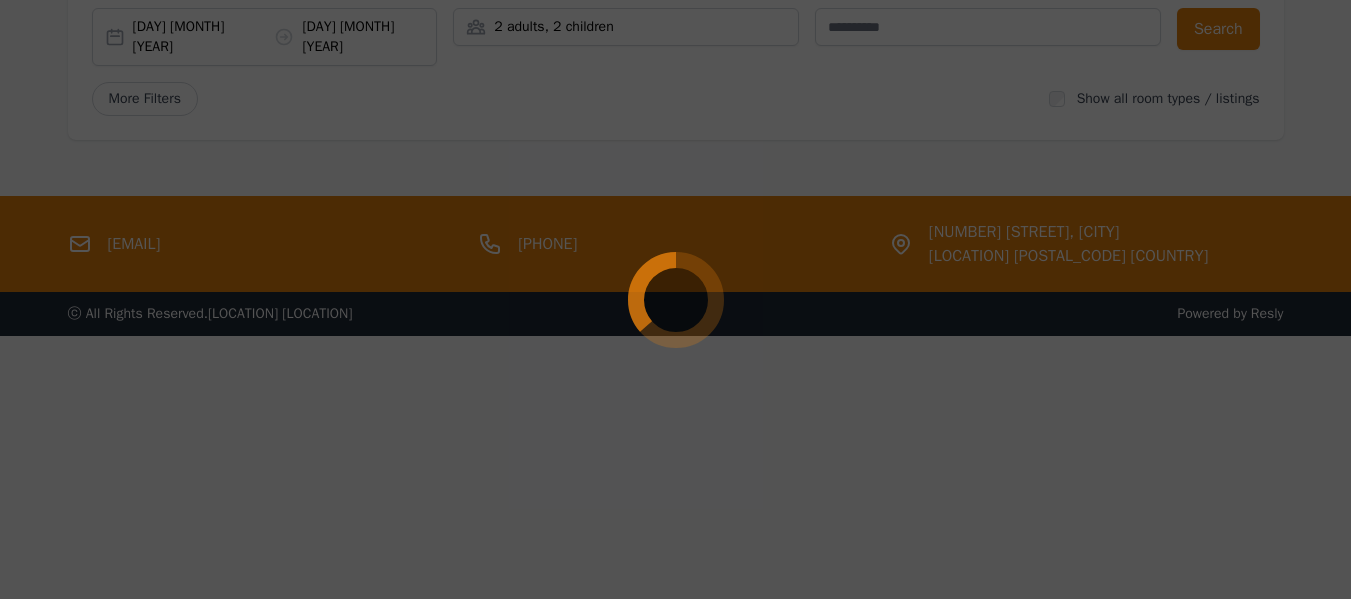 scroll, scrollTop: 120, scrollLeft: 0, axis: vertical 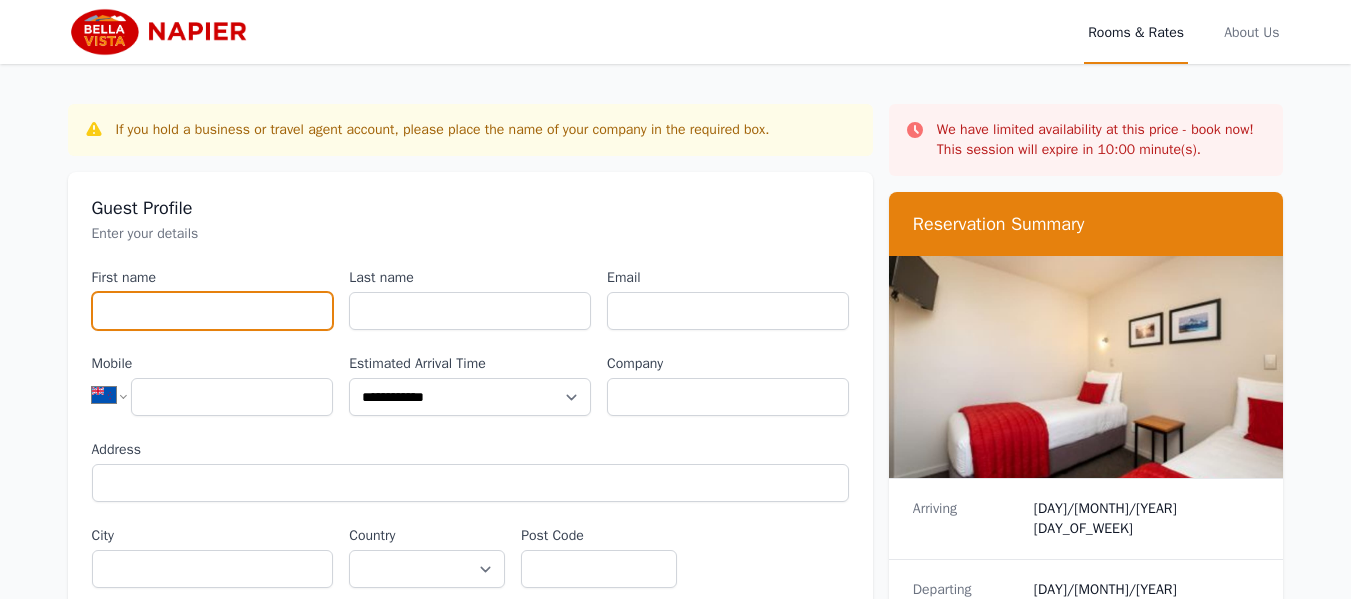 click on "First name" at bounding box center (213, 311) 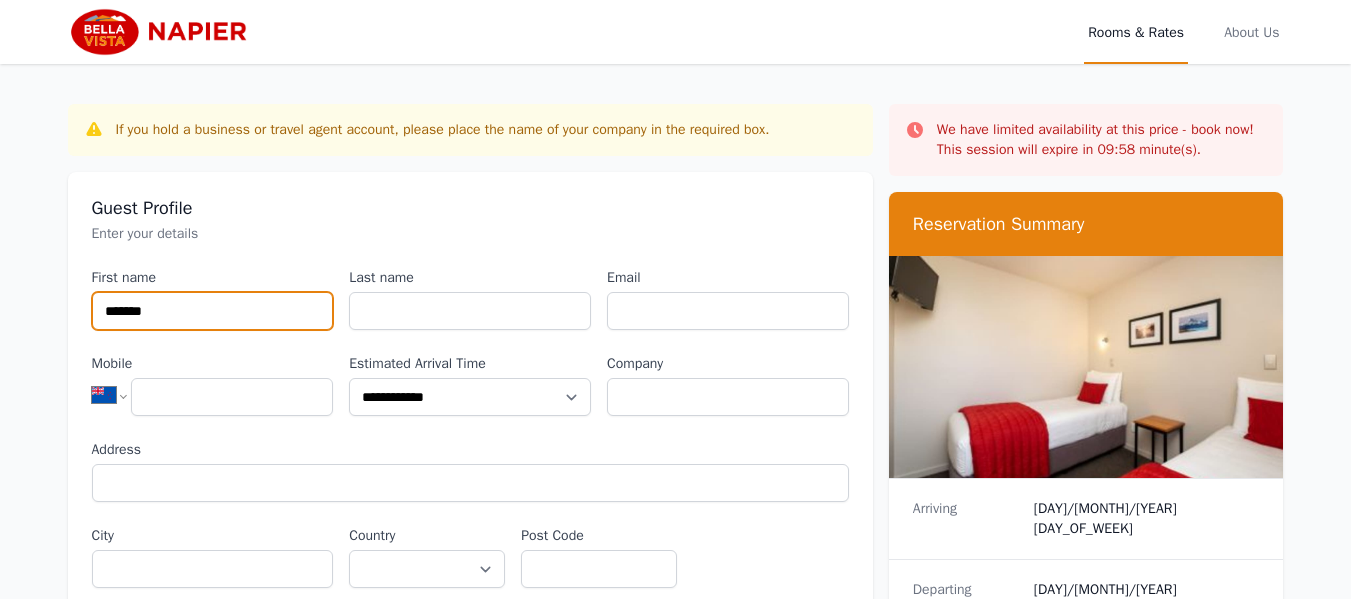 type on "*******" 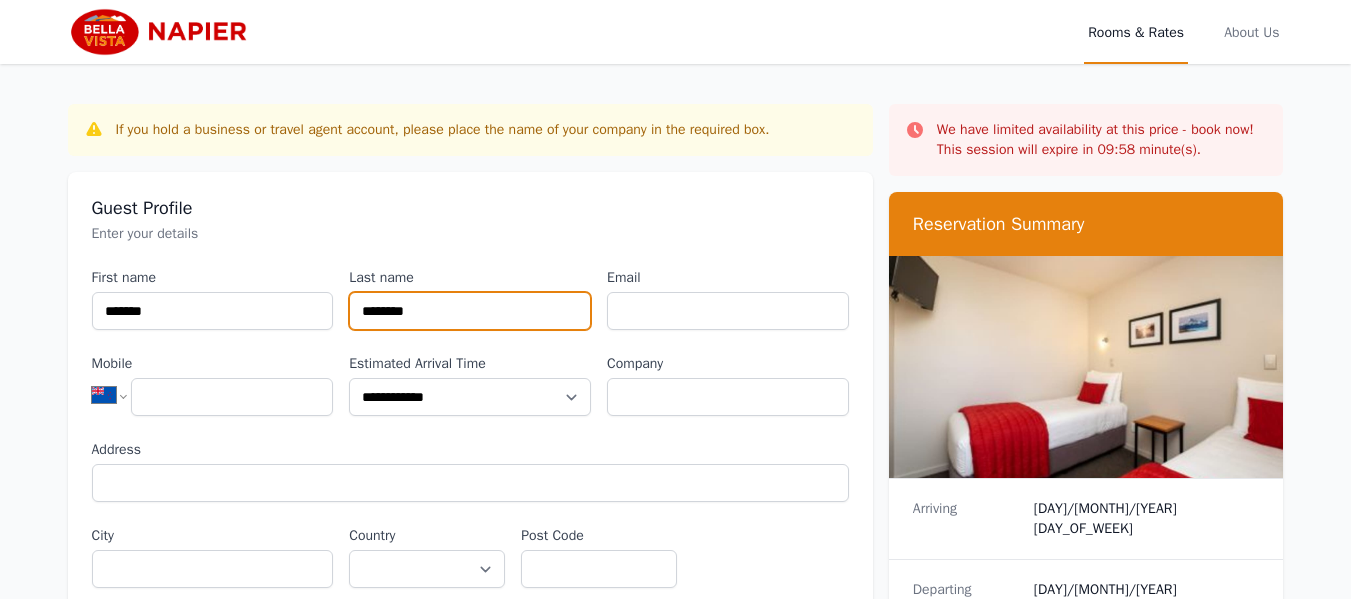 type on "********" 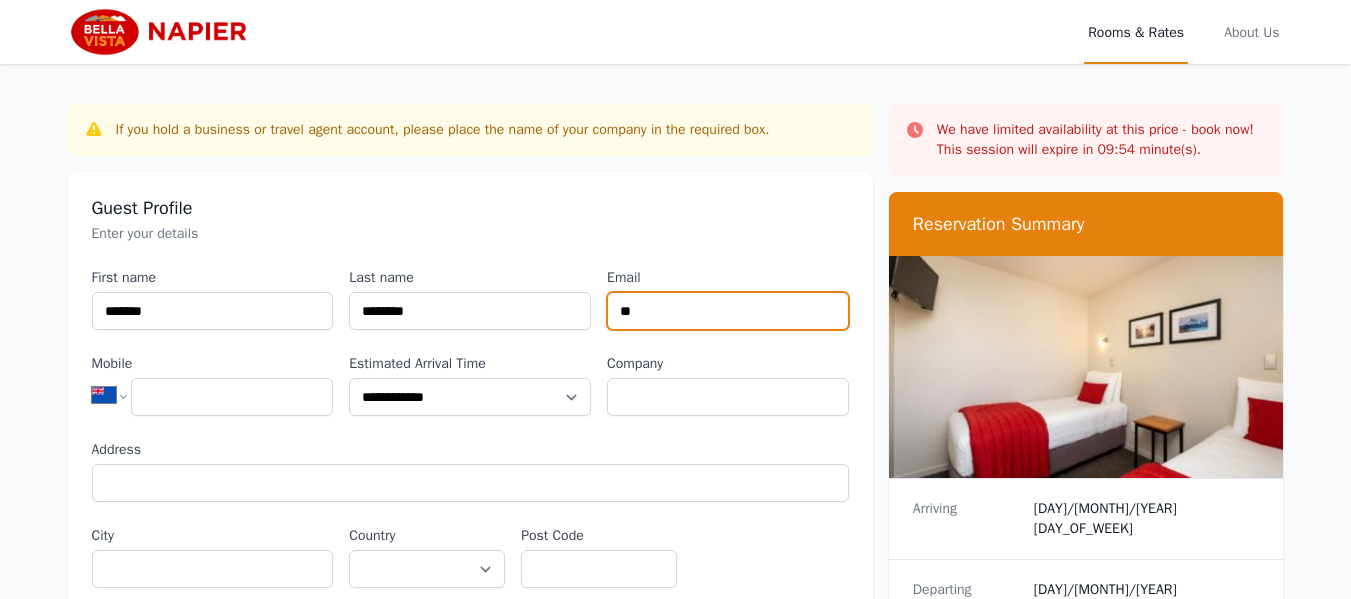 type on "**********" 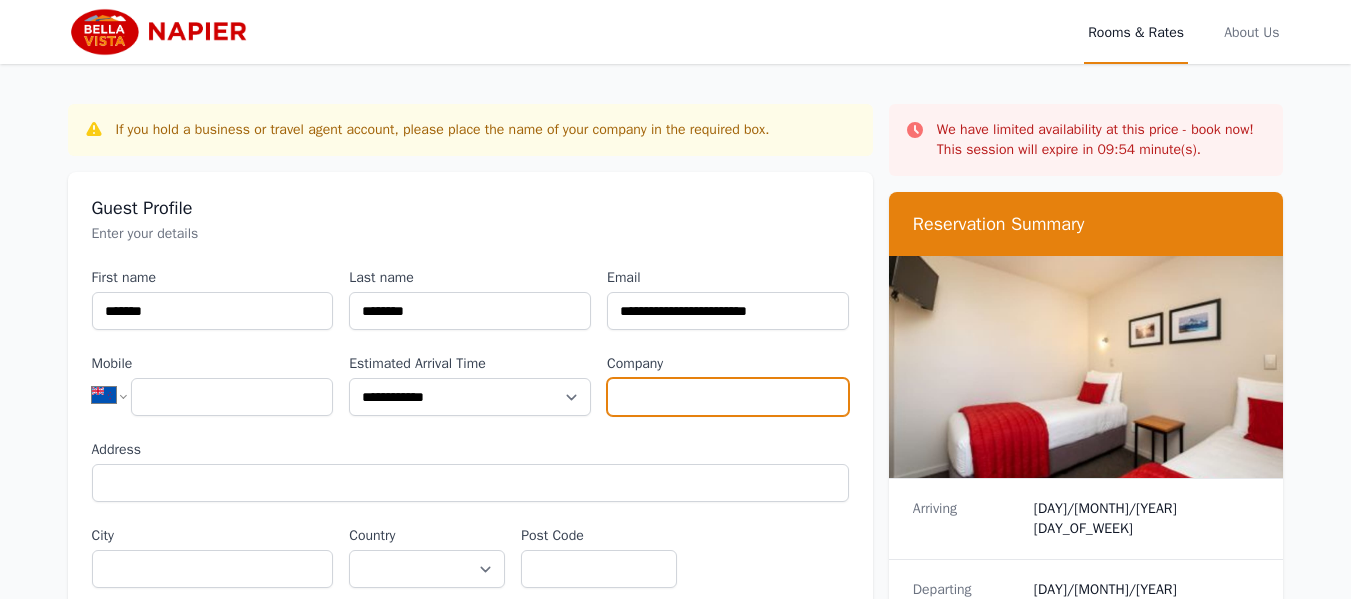 type on "**********" 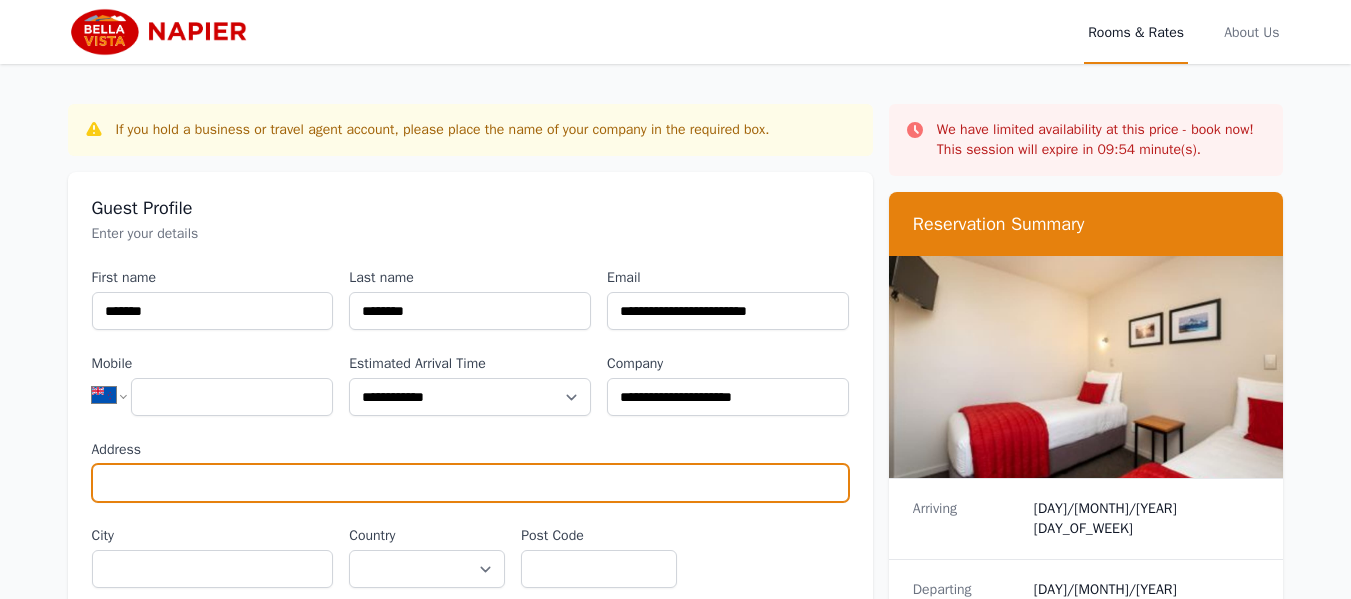 type on "**********" 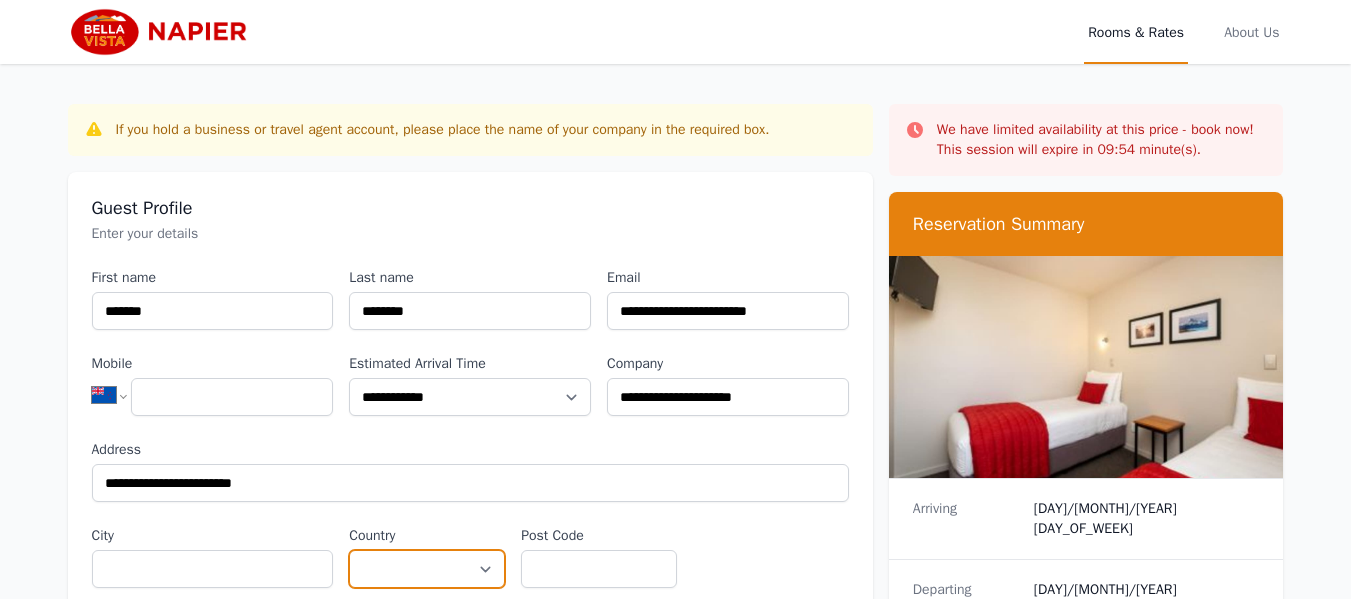 select on "**********" 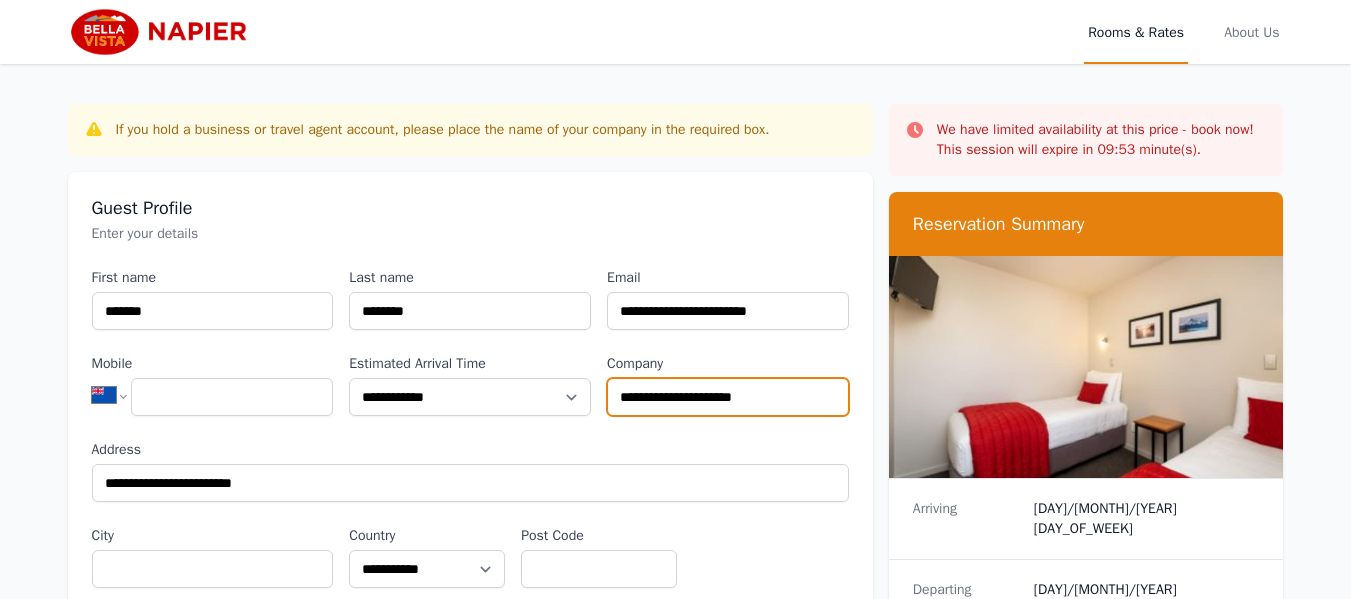 drag, startPoint x: 788, startPoint y: 400, endPoint x: 590, endPoint y: 404, distance: 198.0404 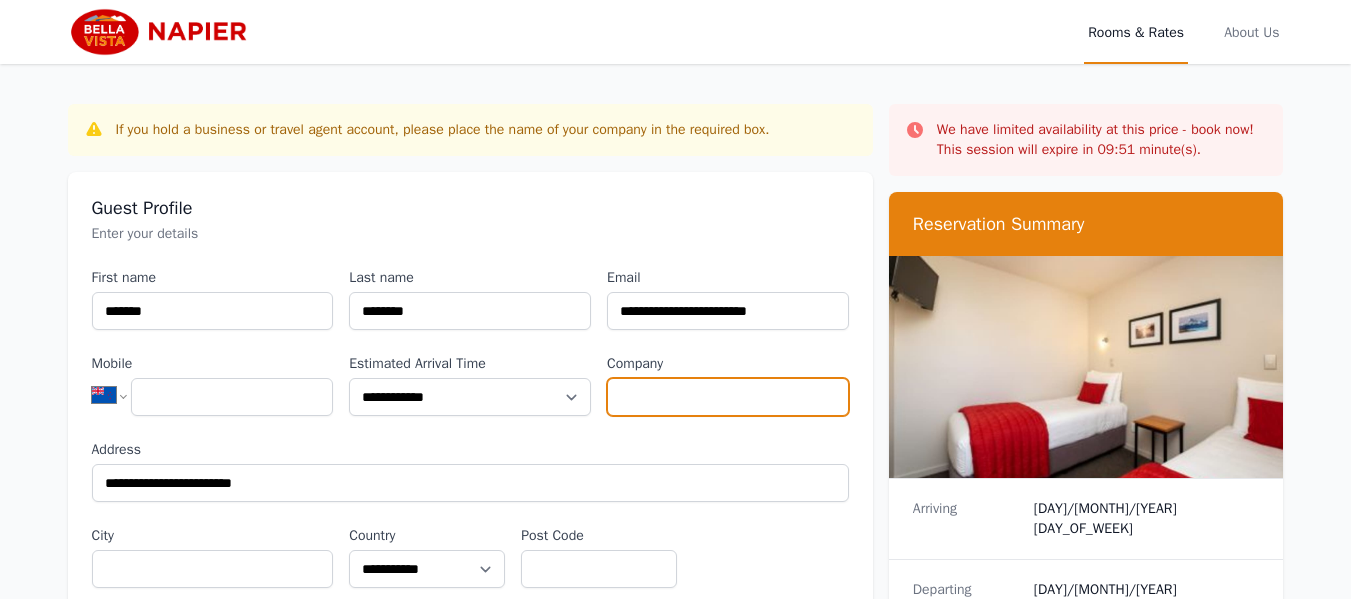 type 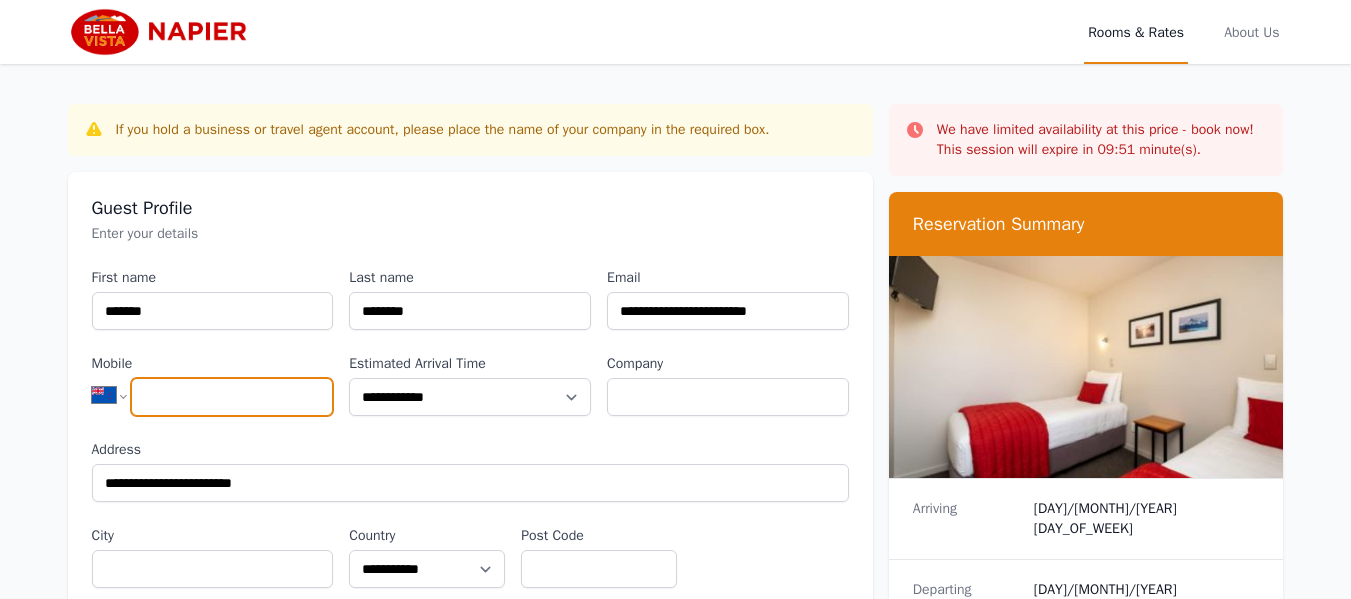 click on "Mobile" at bounding box center [232, 397] 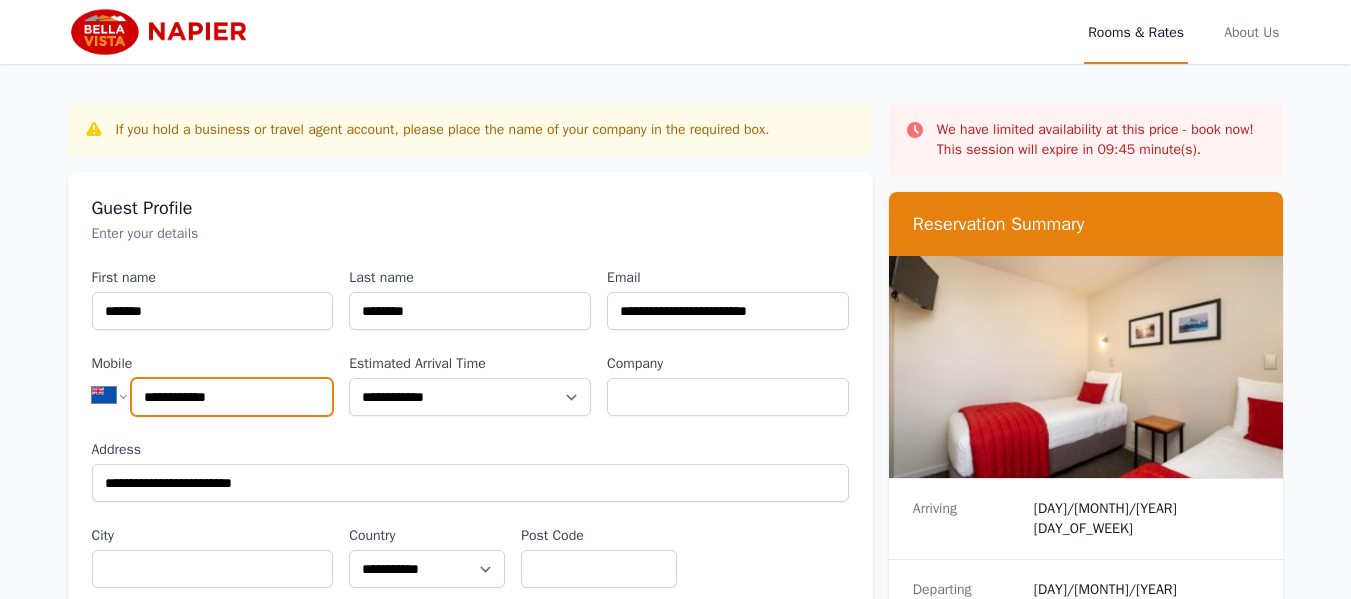 type on "**********" 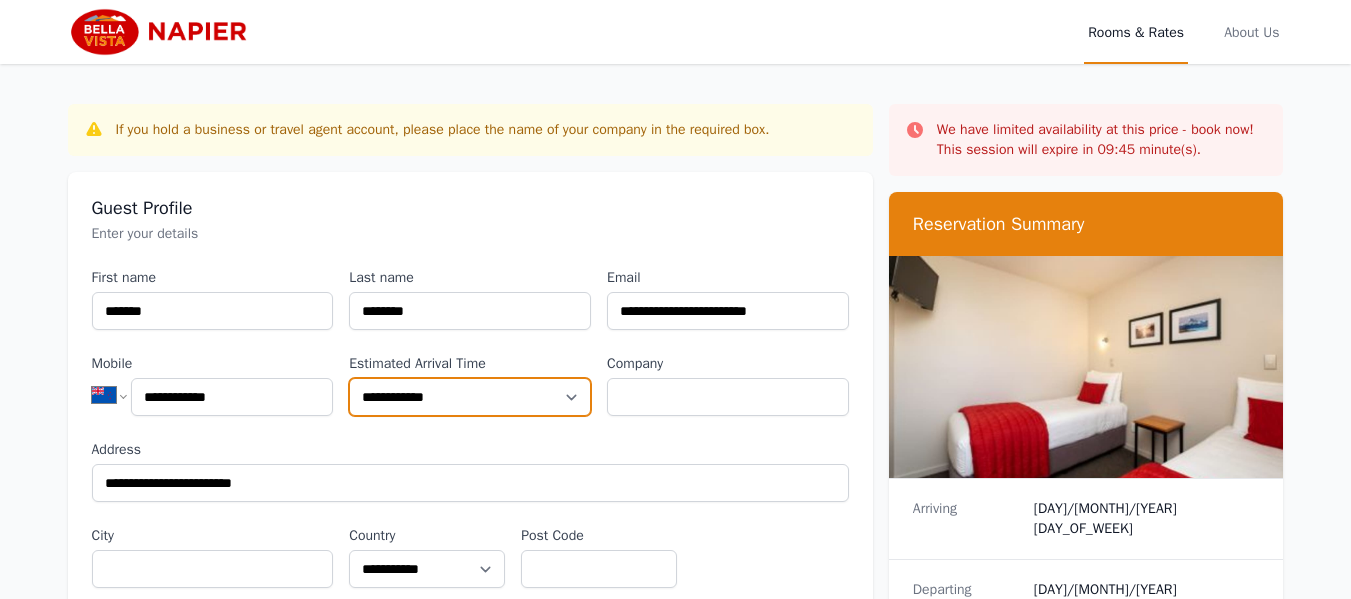 click on "**********" at bounding box center [470, 397] 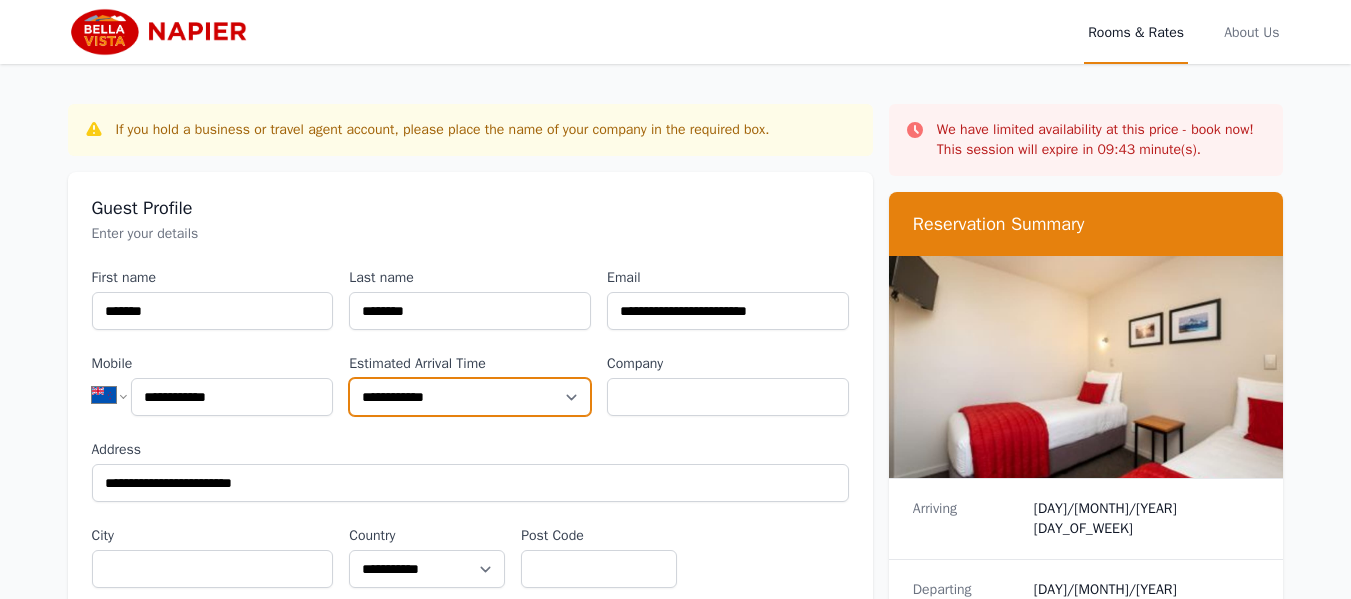 select on "**********" 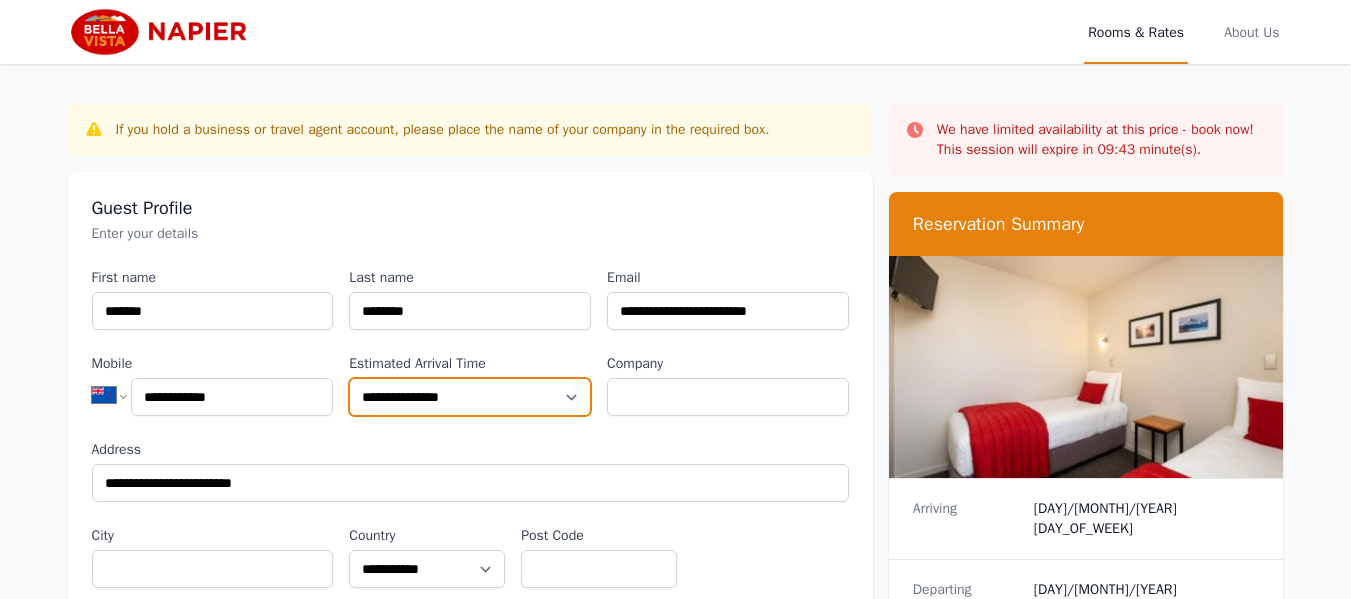 click on "**********" at bounding box center [470, 397] 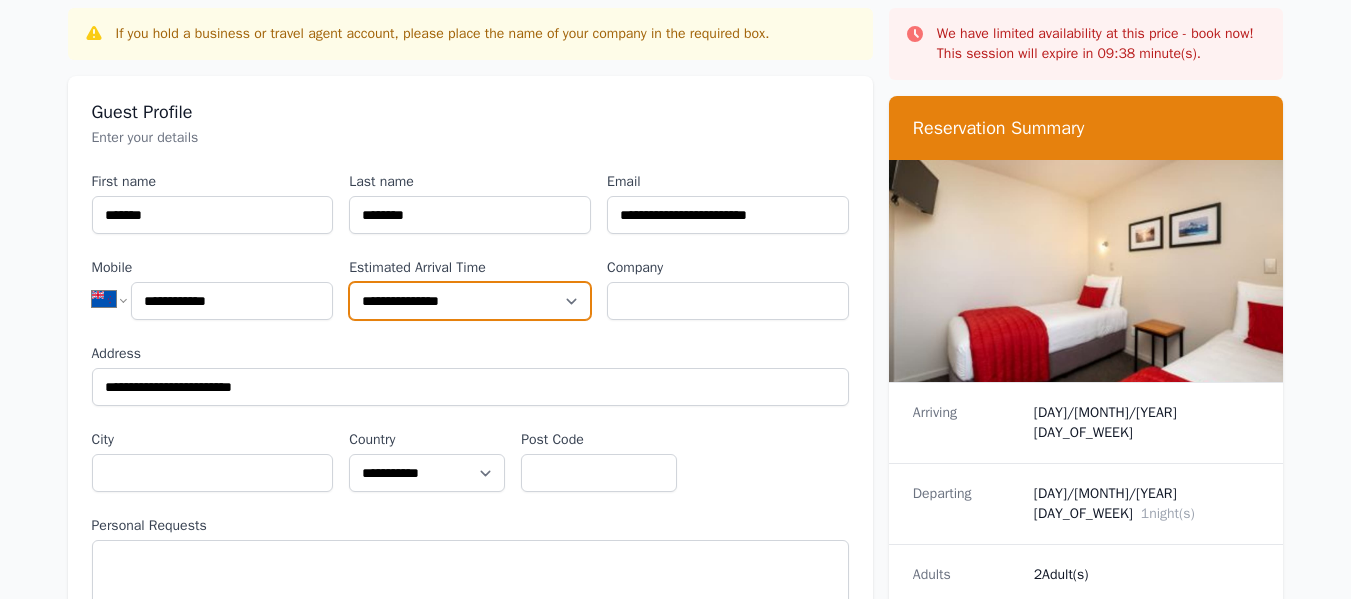 scroll, scrollTop: 200, scrollLeft: 0, axis: vertical 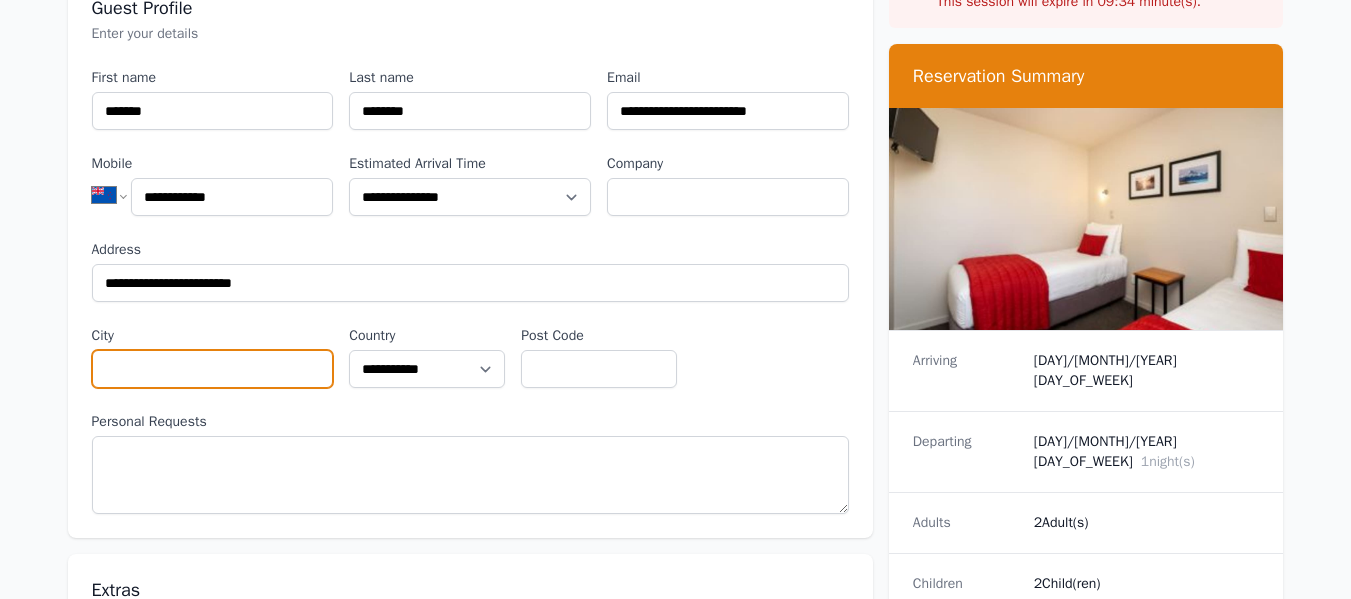 click on "City" at bounding box center (213, 369) 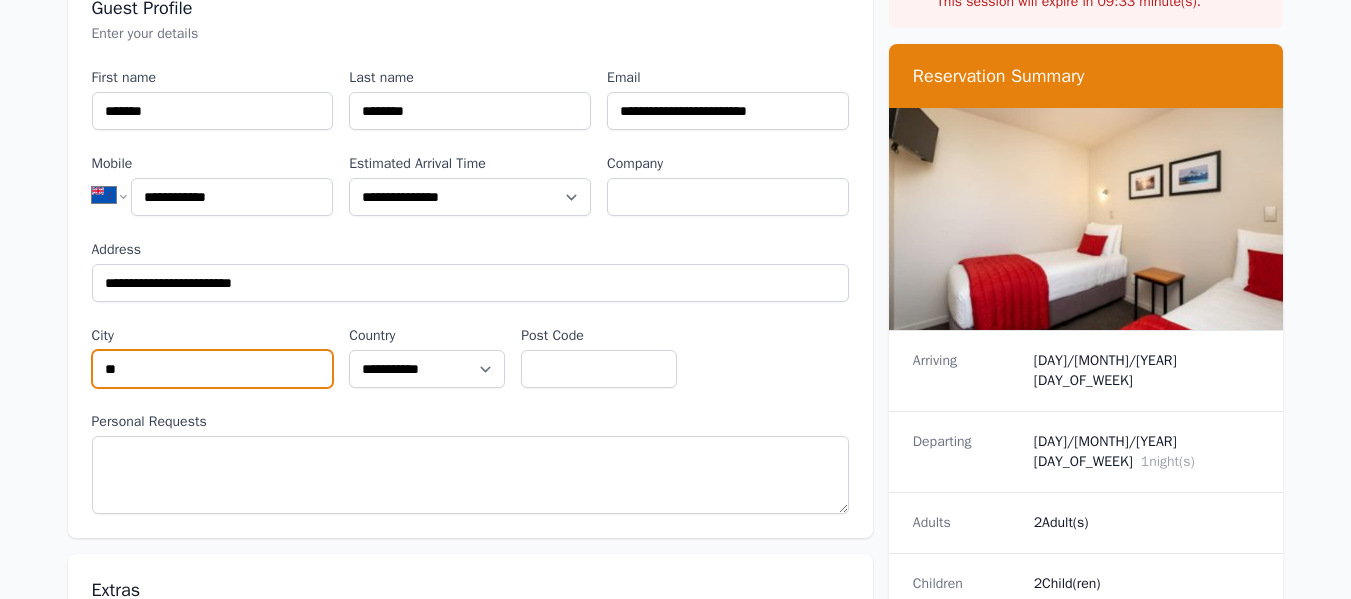type on "*" 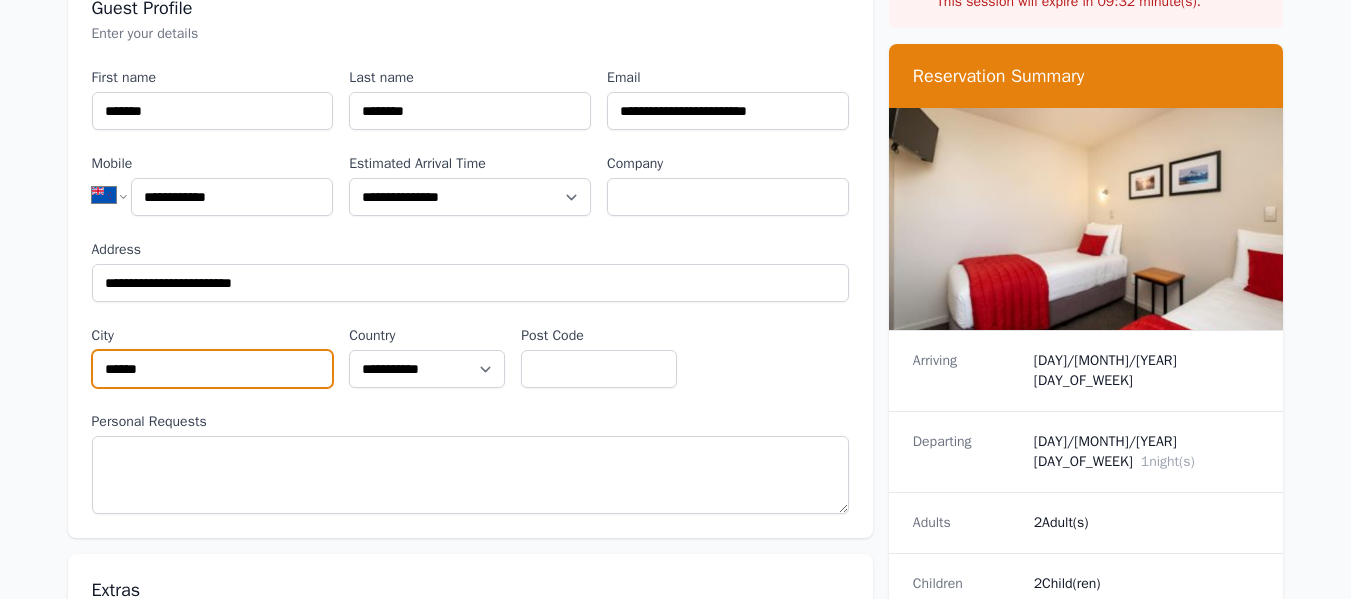 type on "******" 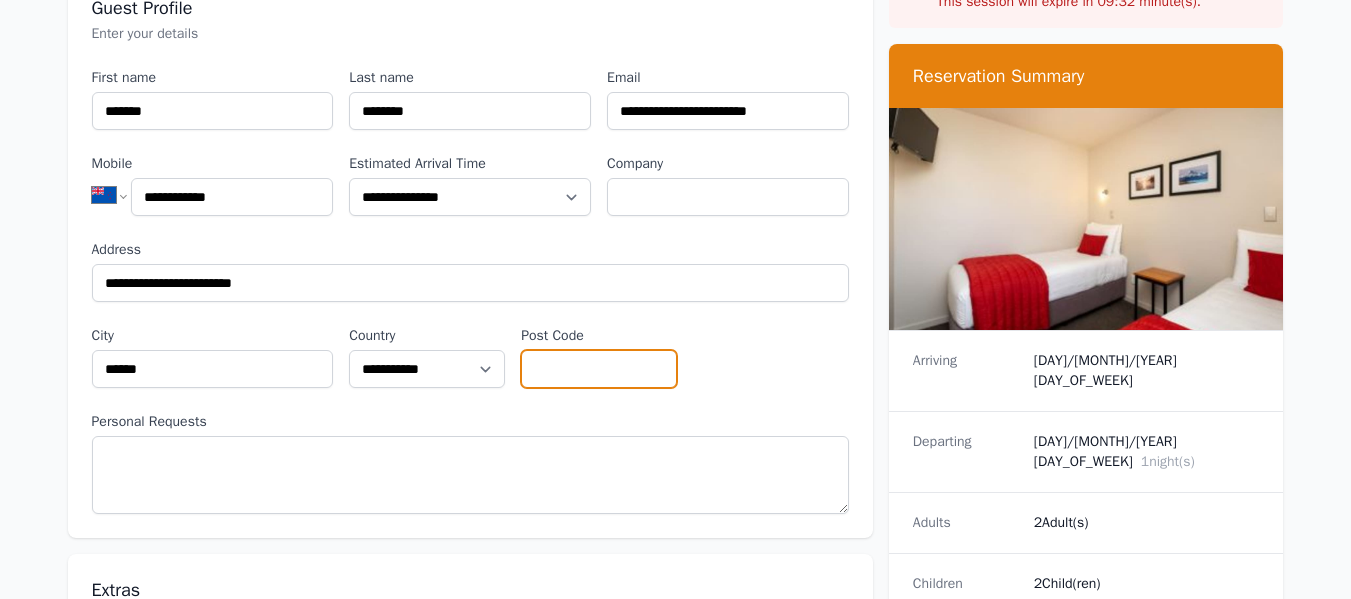 click on "Post Code" at bounding box center (599, 369) 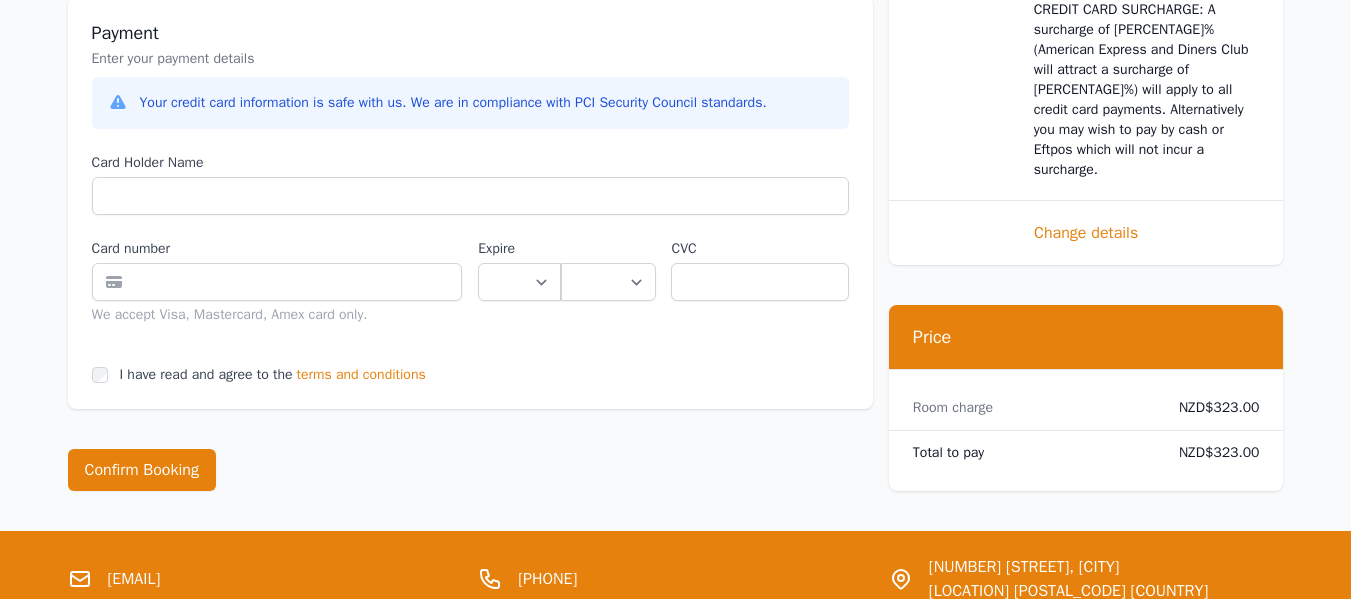 scroll, scrollTop: 1200, scrollLeft: 0, axis: vertical 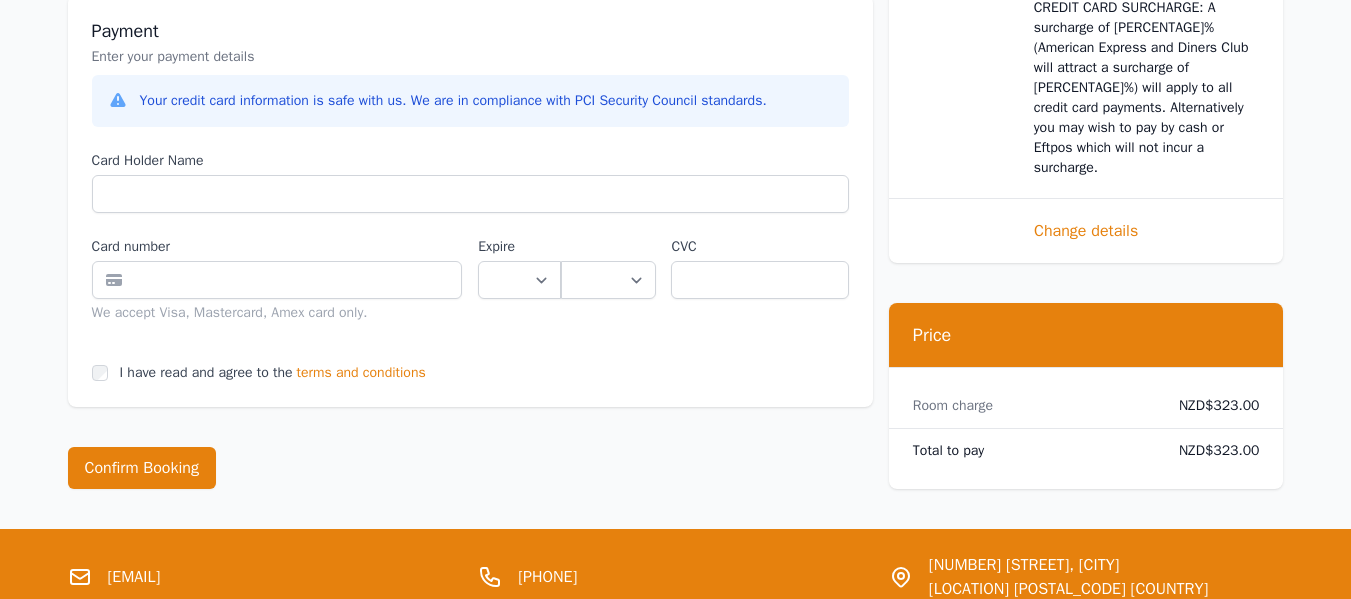 type on "****" 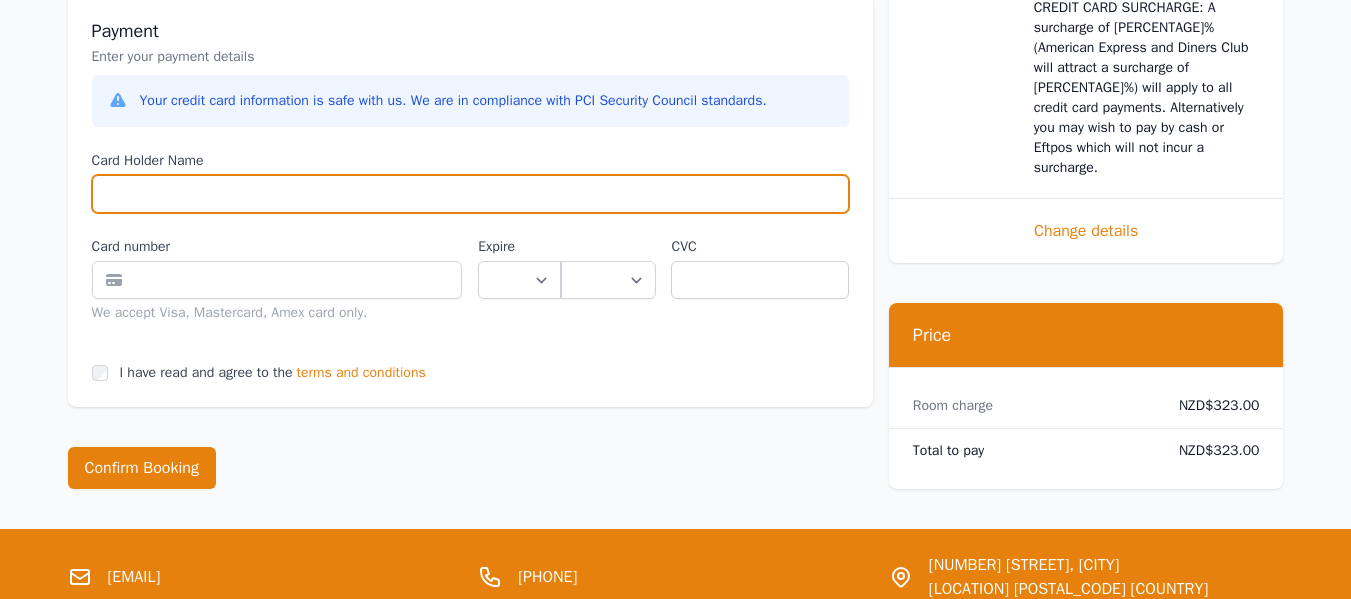 click on "Card Holder Name" at bounding box center (470, 194) 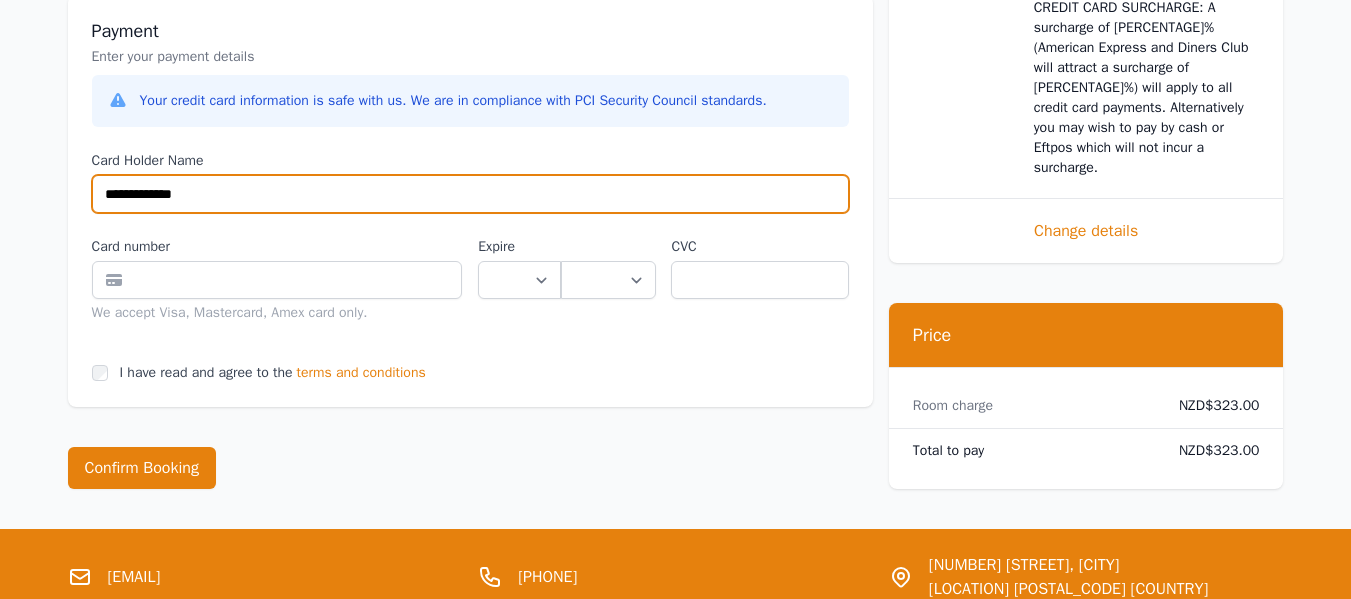 type on "**********" 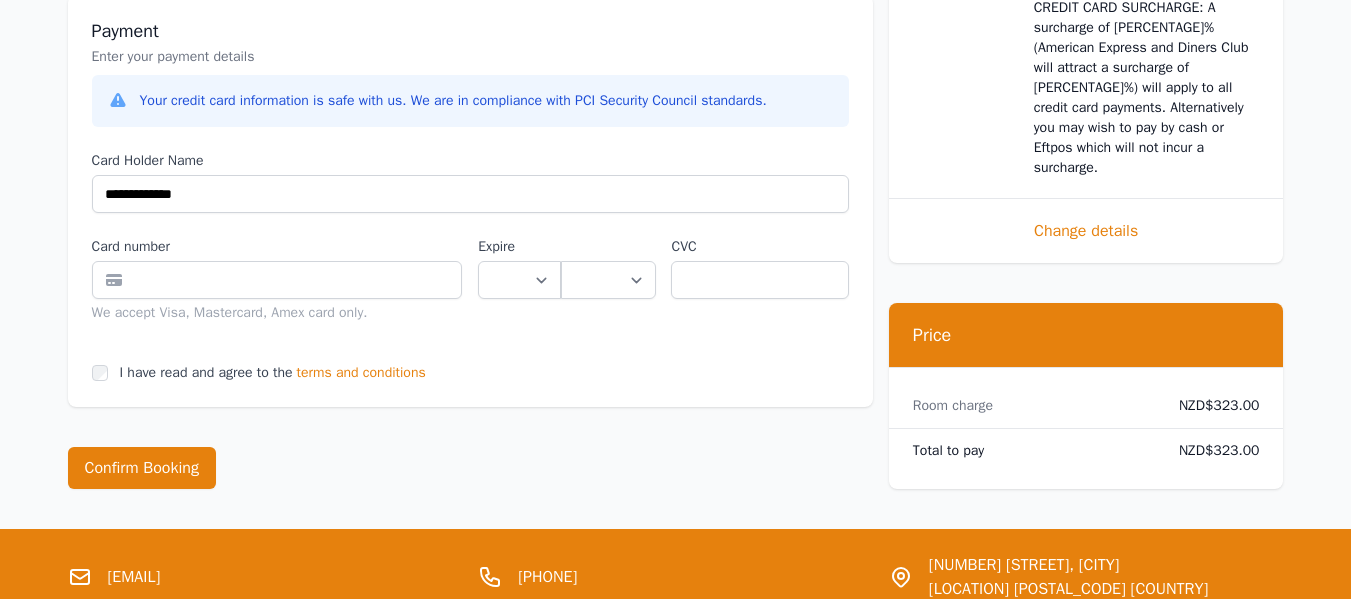 click on "We accept Visa, Mastercard, Amex card only." at bounding box center [277, 313] 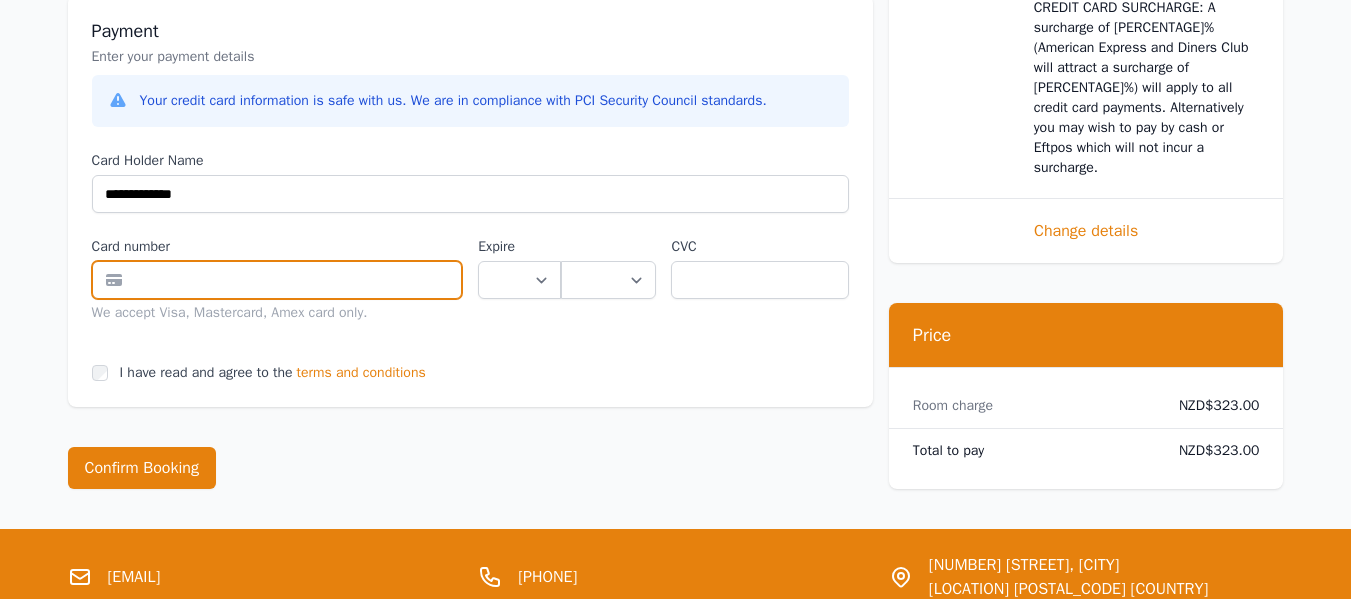 click at bounding box center [277, 280] 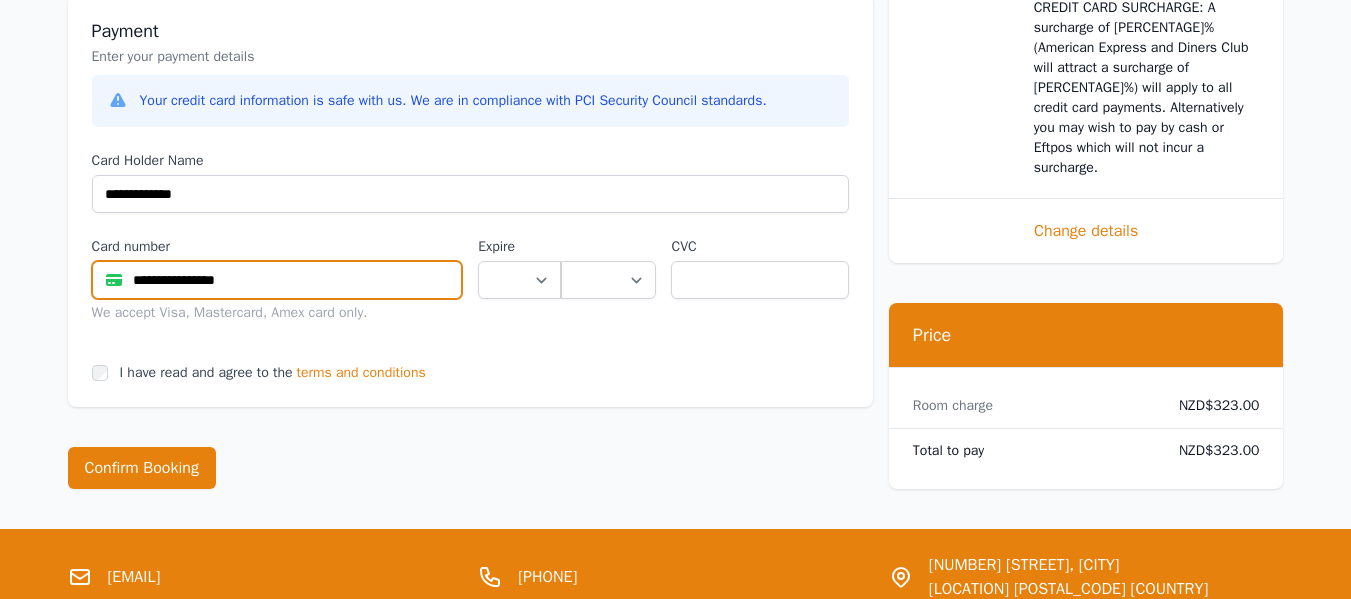 type on "**********" 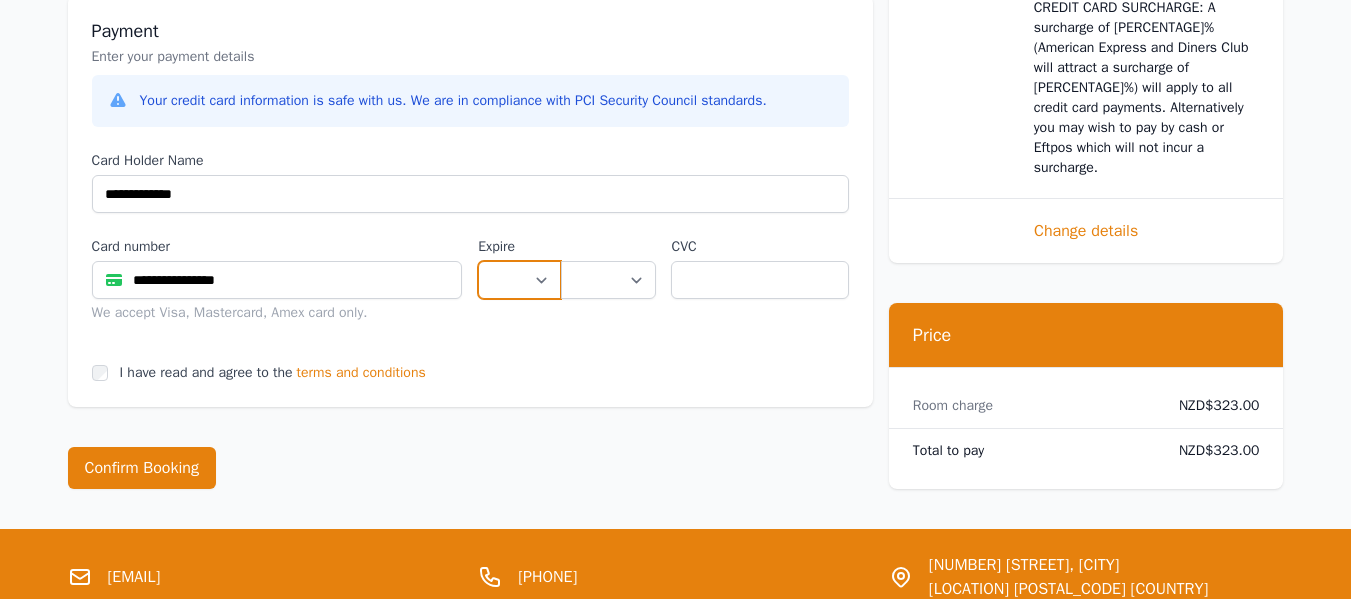 click on "** ** ** ** ** ** ** ** ** ** ** **" at bounding box center [519, 280] 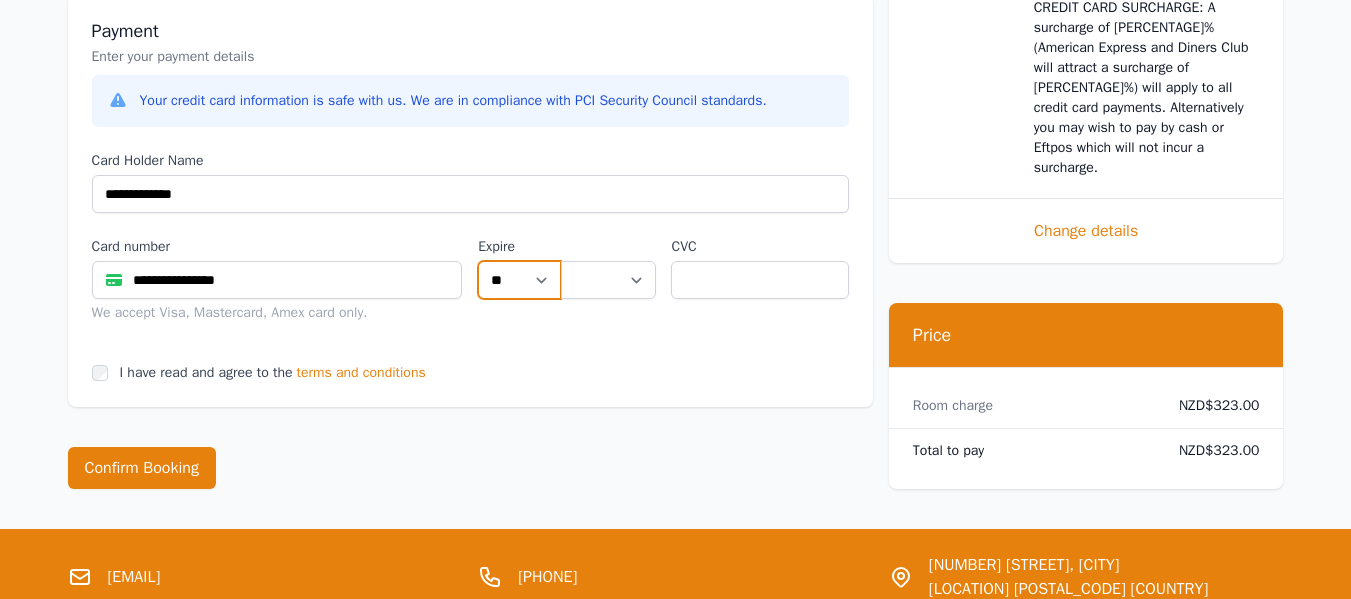 click on "** ** ** ** ** ** ** ** ** ** ** **" at bounding box center [519, 280] 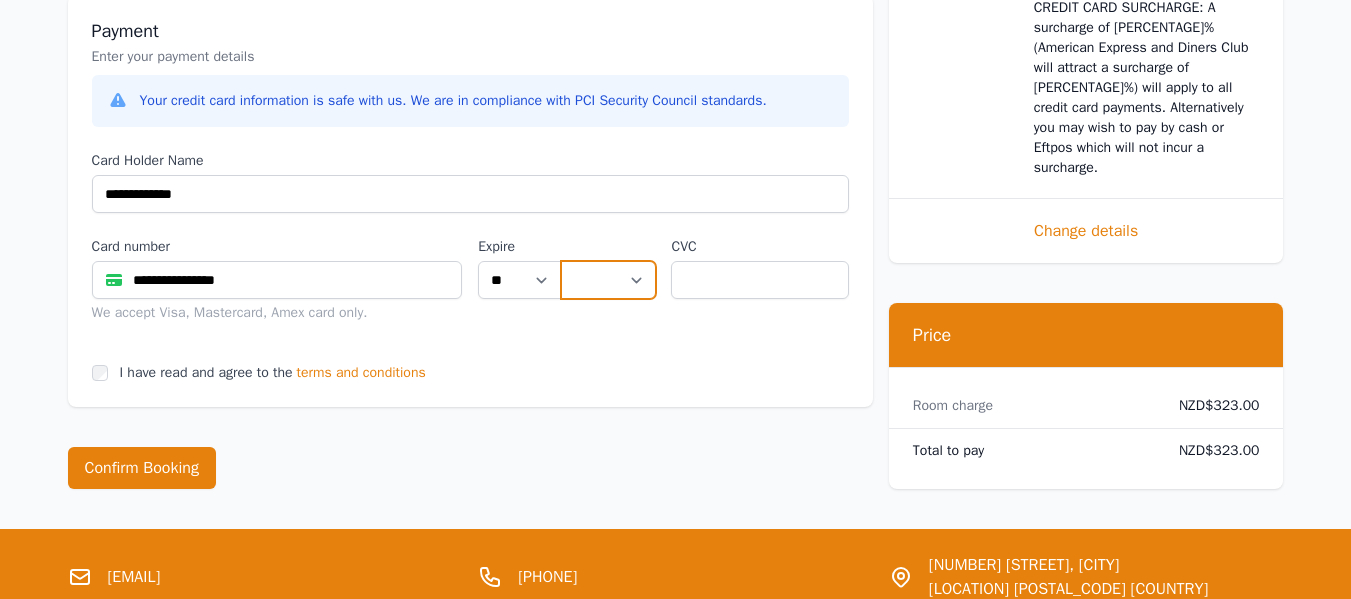 click on "**** **** **** **** **** **** **** **** ****" at bounding box center [608, 280] 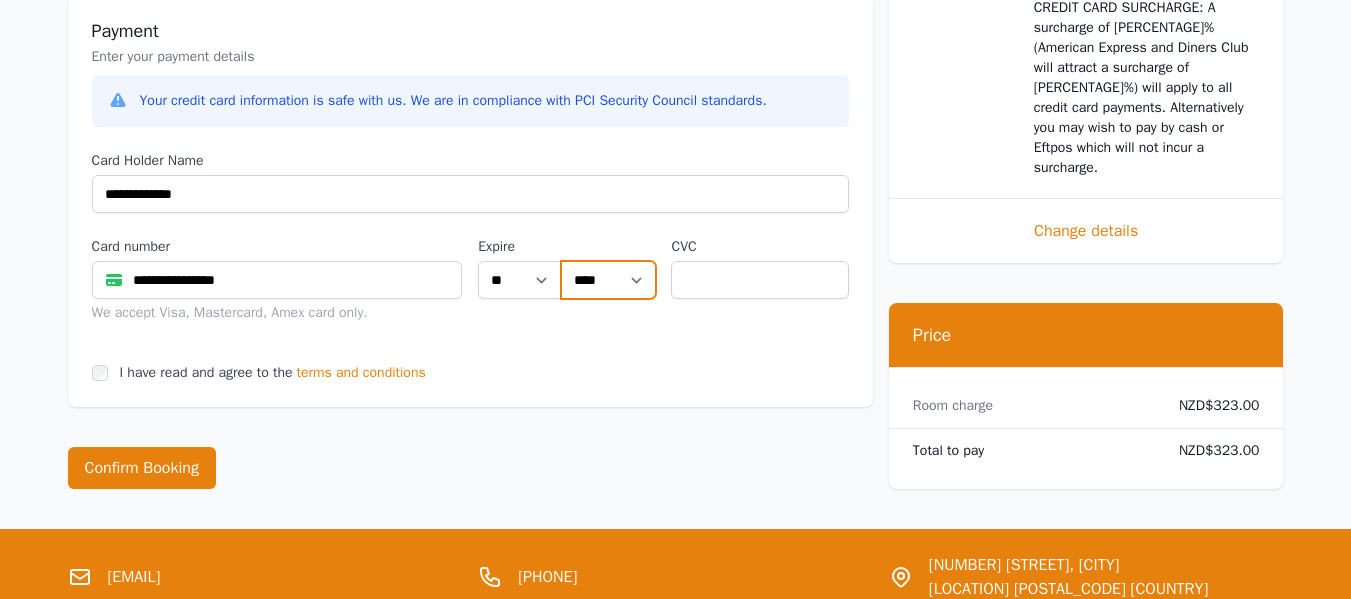 click on "**** **** **** **** **** **** **** **** ****" at bounding box center (608, 280) 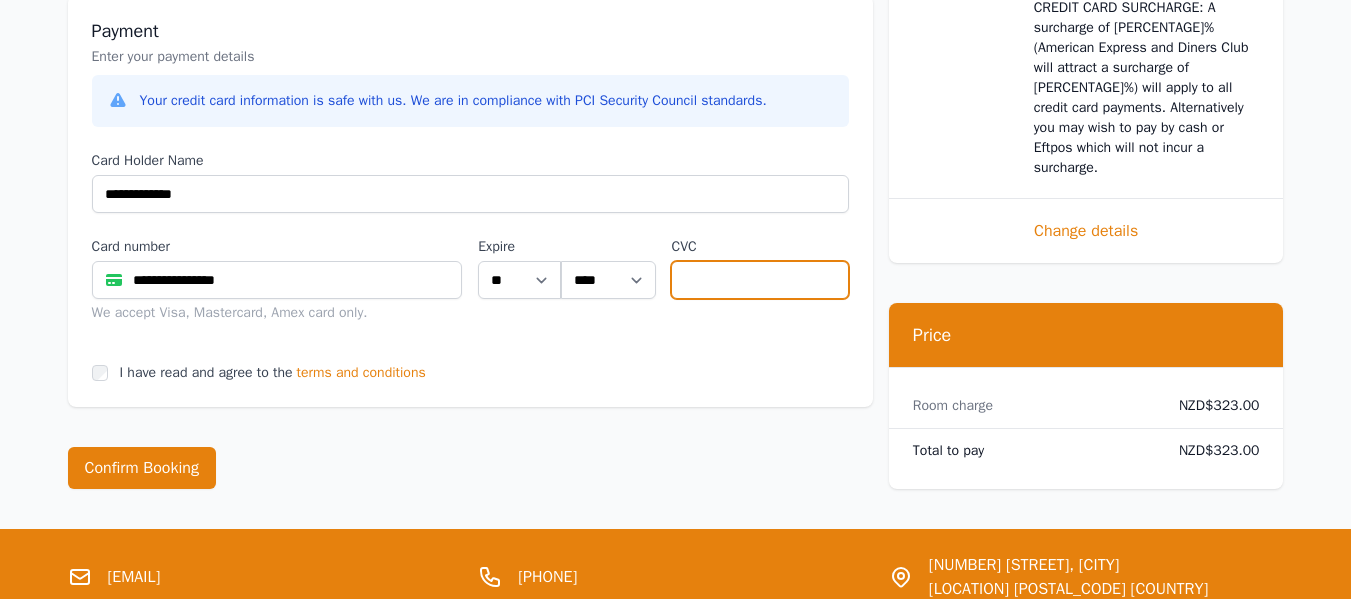 click at bounding box center [759, 280] 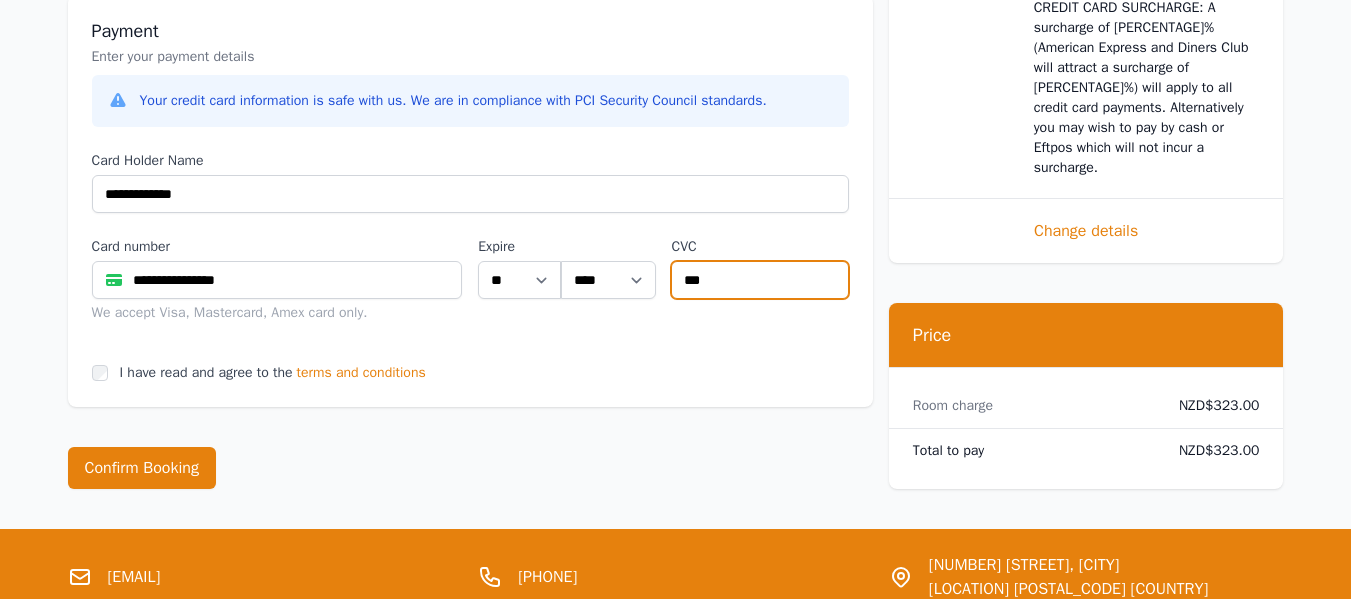 type on "***" 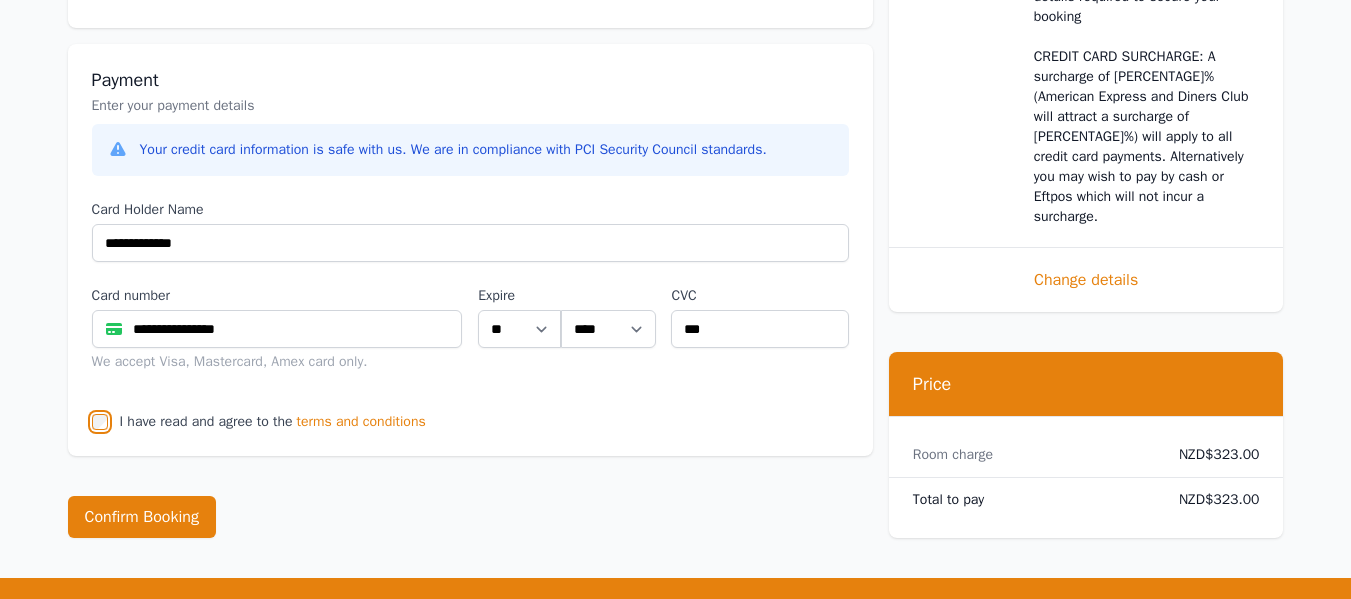 scroll, scrollTop: 1390, scrollLeft: 0, axis: vertical 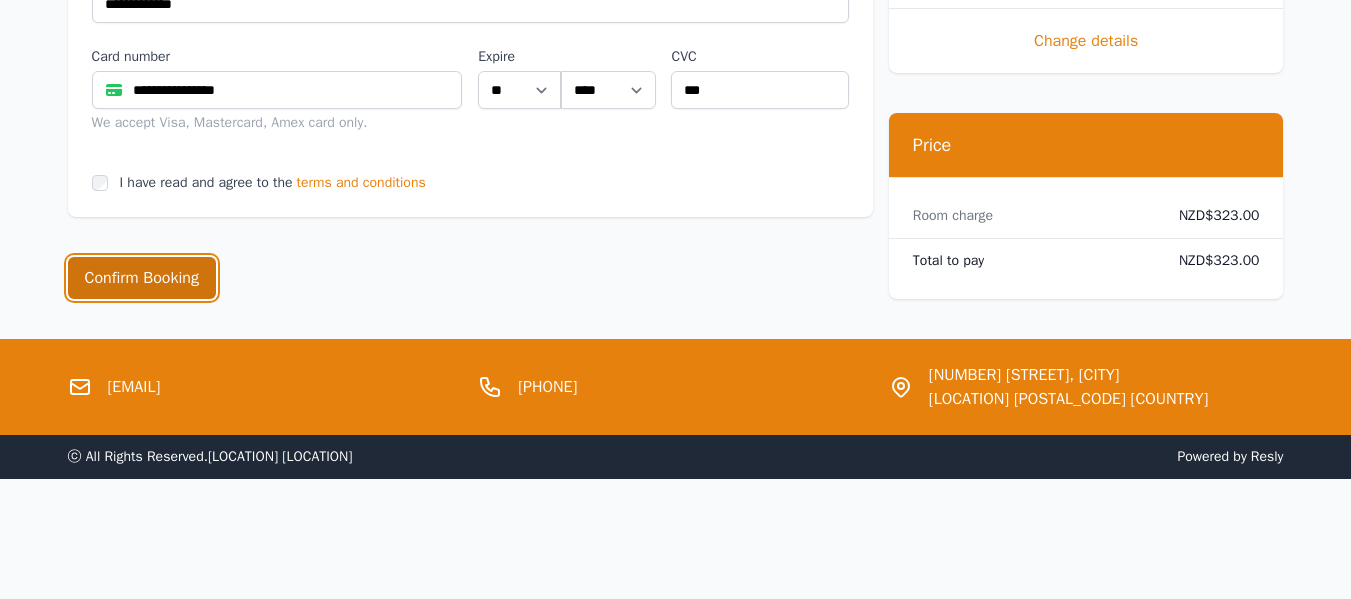 click on "Confirm Booking" at bounding box center (142, 278) 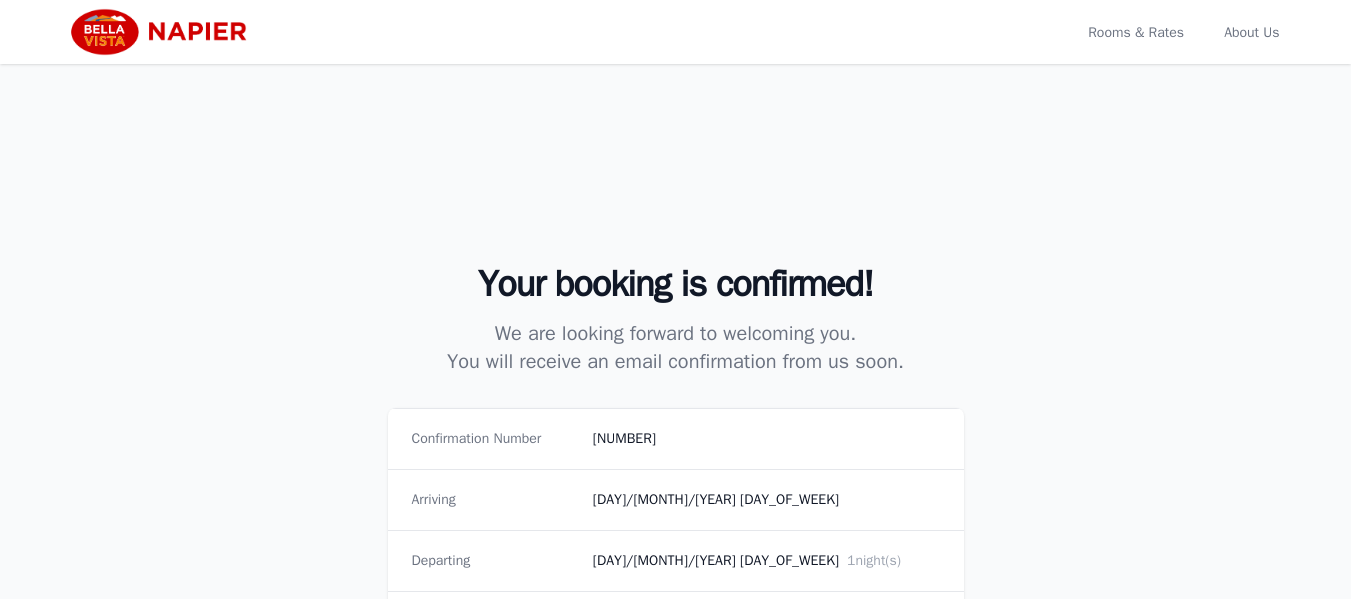 scroll, scrollTop: 619, scrollLeft: 0, axis: vertical 